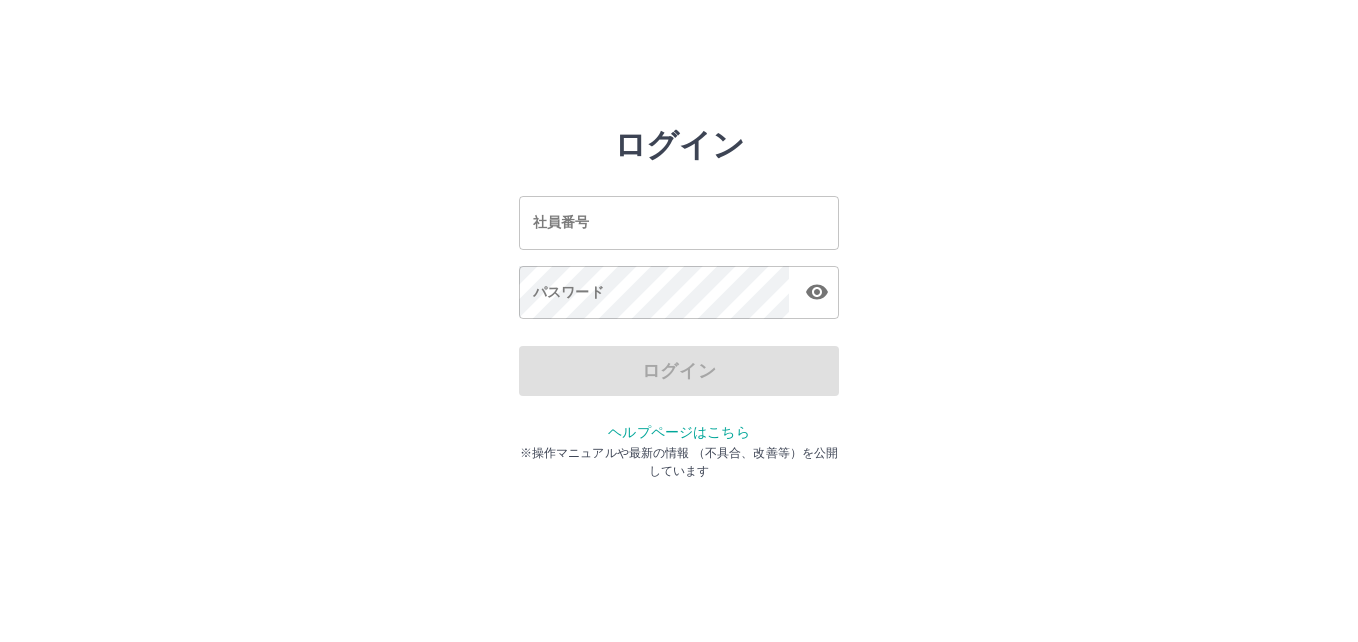 scroll, scrollTop: 0, scrollLeft: 0, axis: both 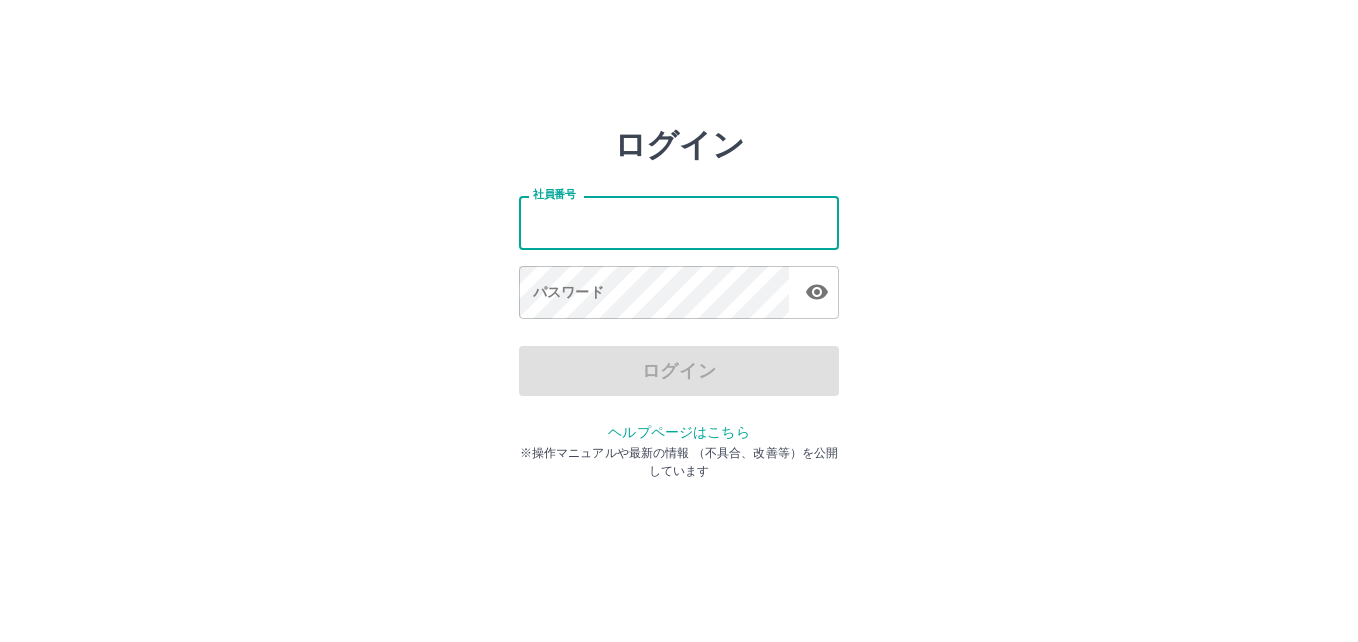 click on "社員番号" at bounding box center [679, 222] 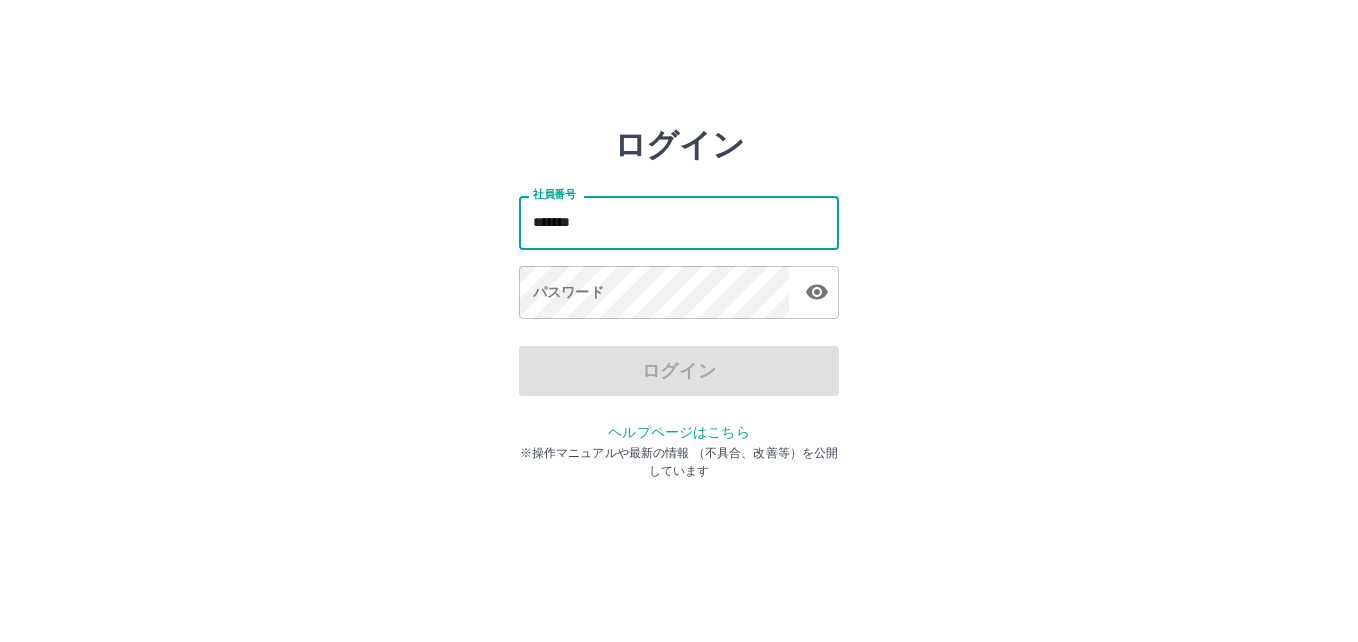 type on "*******" 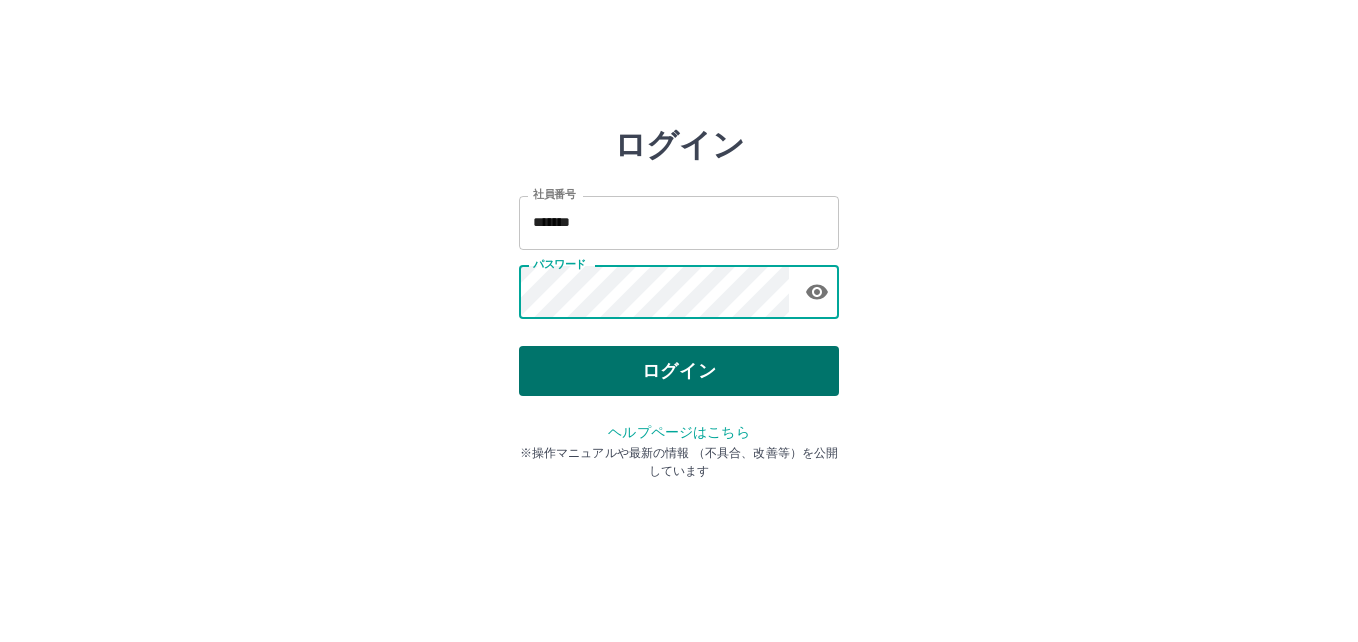 click on "ログイン" at bounding box center (679, 371) 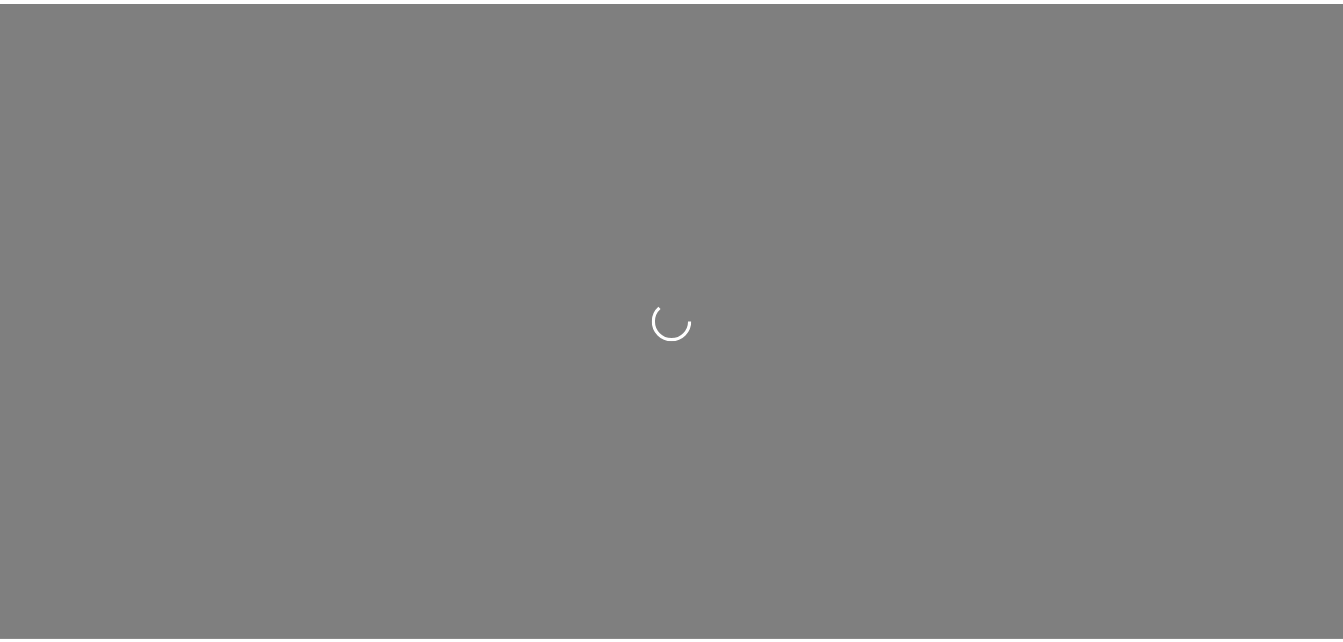 scroll, scrollTop: 0, scrollLeft: 0, axis: both 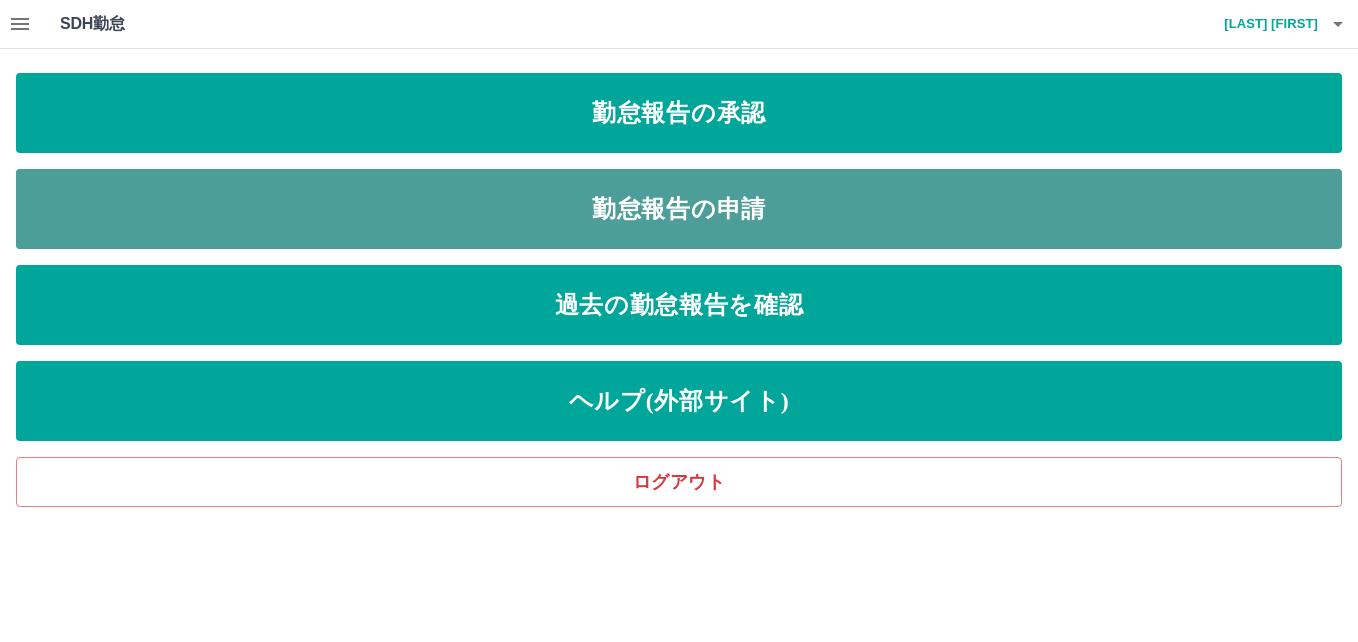 click on "勤怠報告の申請" at bounding box center [679, 209] 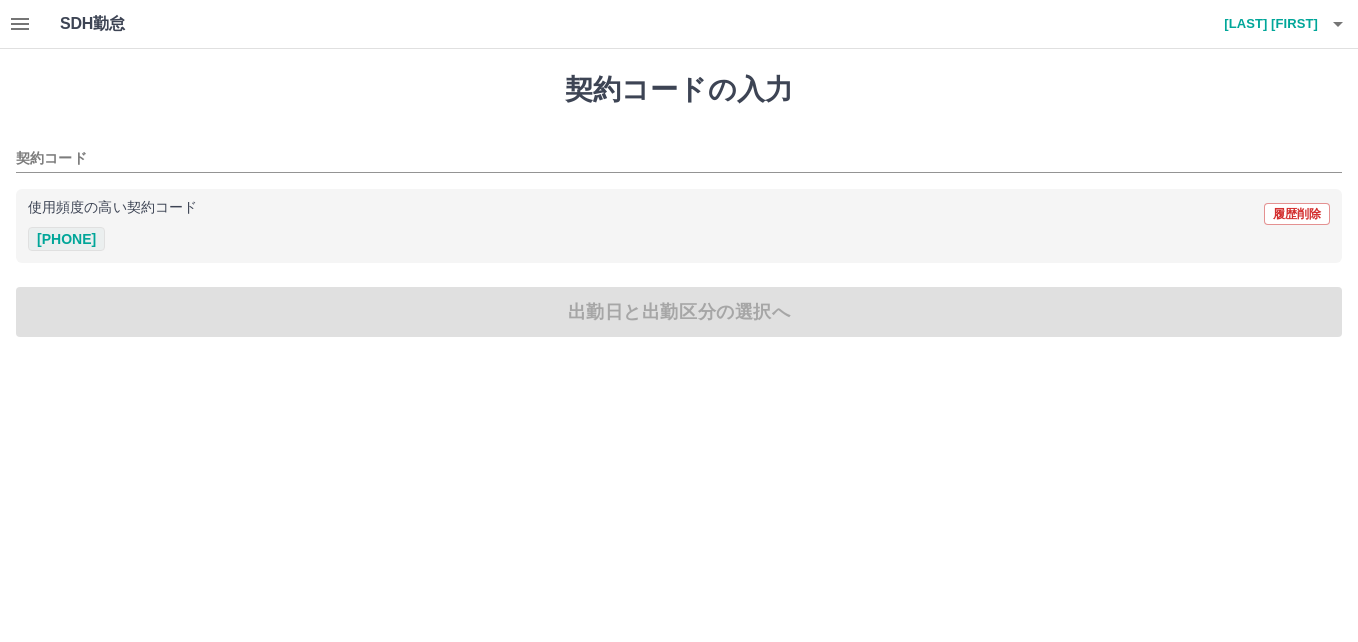 click on "[PHONE]" at bounding box center (66, 239) 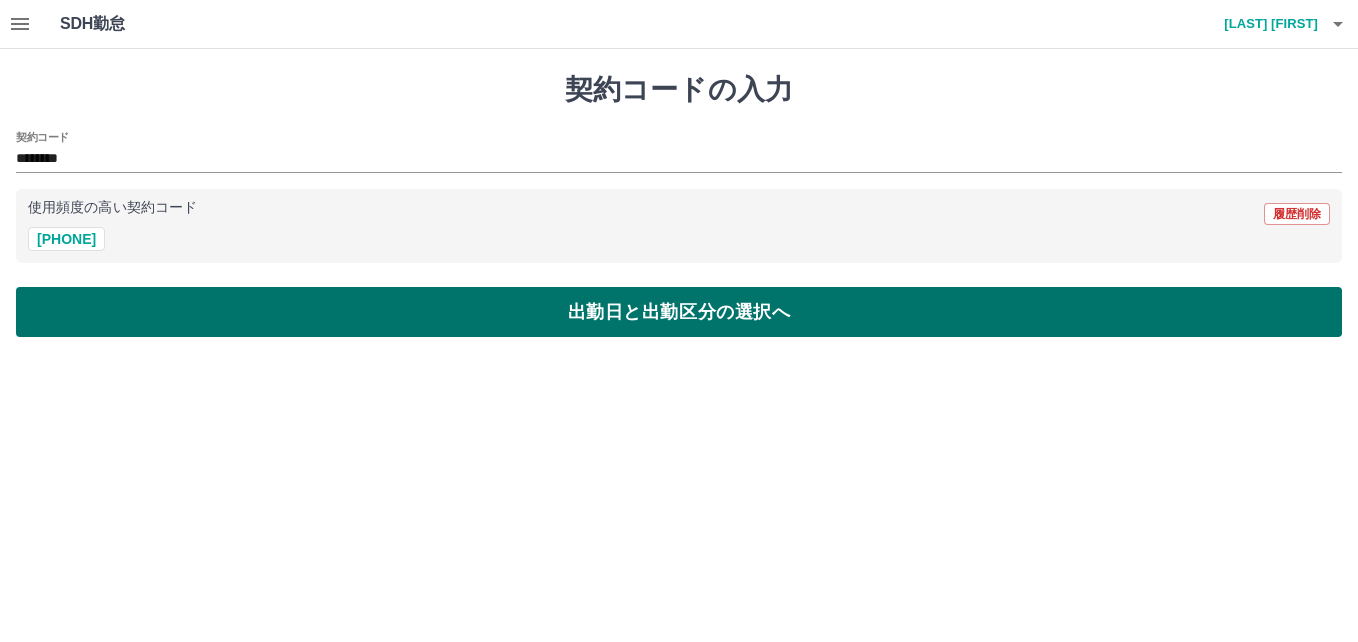 click on "出勤日と出勤区分の選択へ" at bounding box center [679, 312] 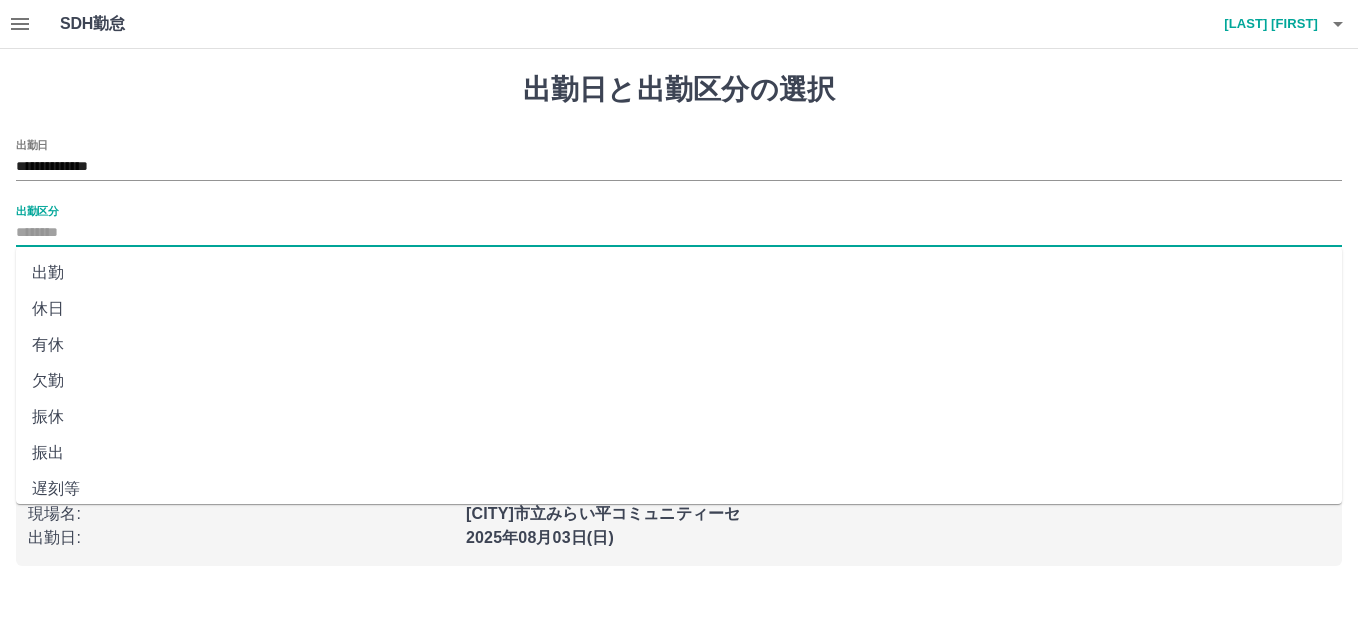 click on "出勤区分" at bounding box center (679, 233) 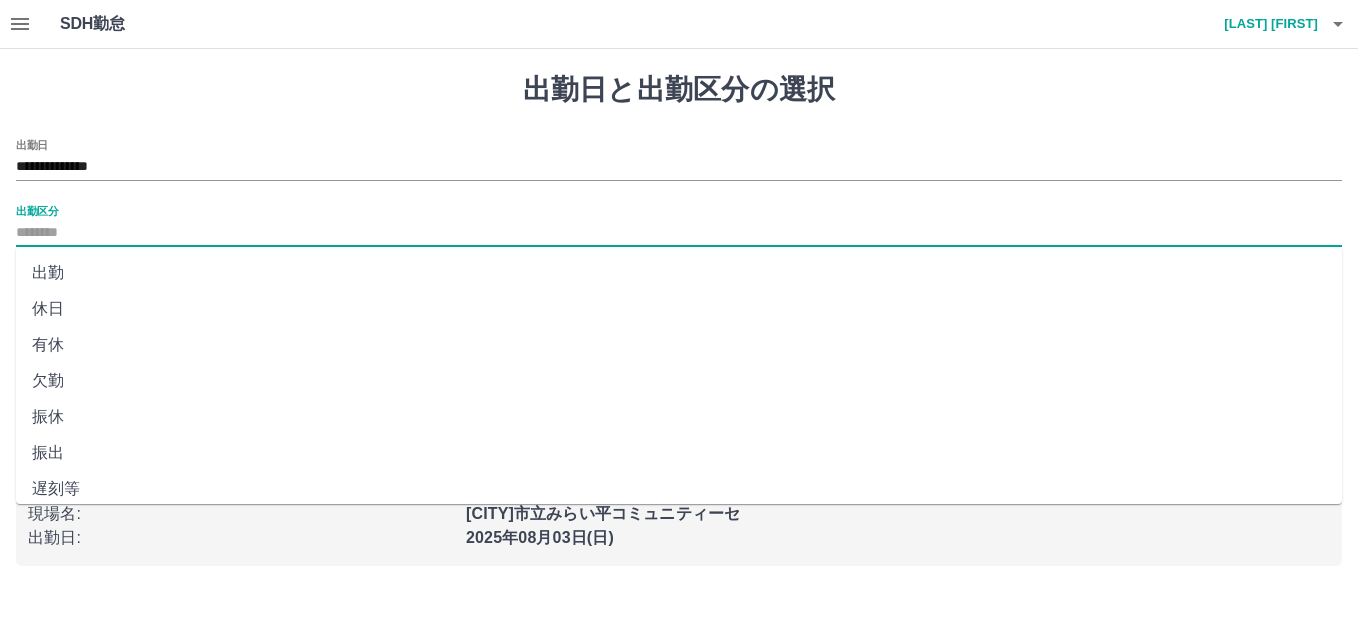click on "出勤" at bounding box center [679, 273] 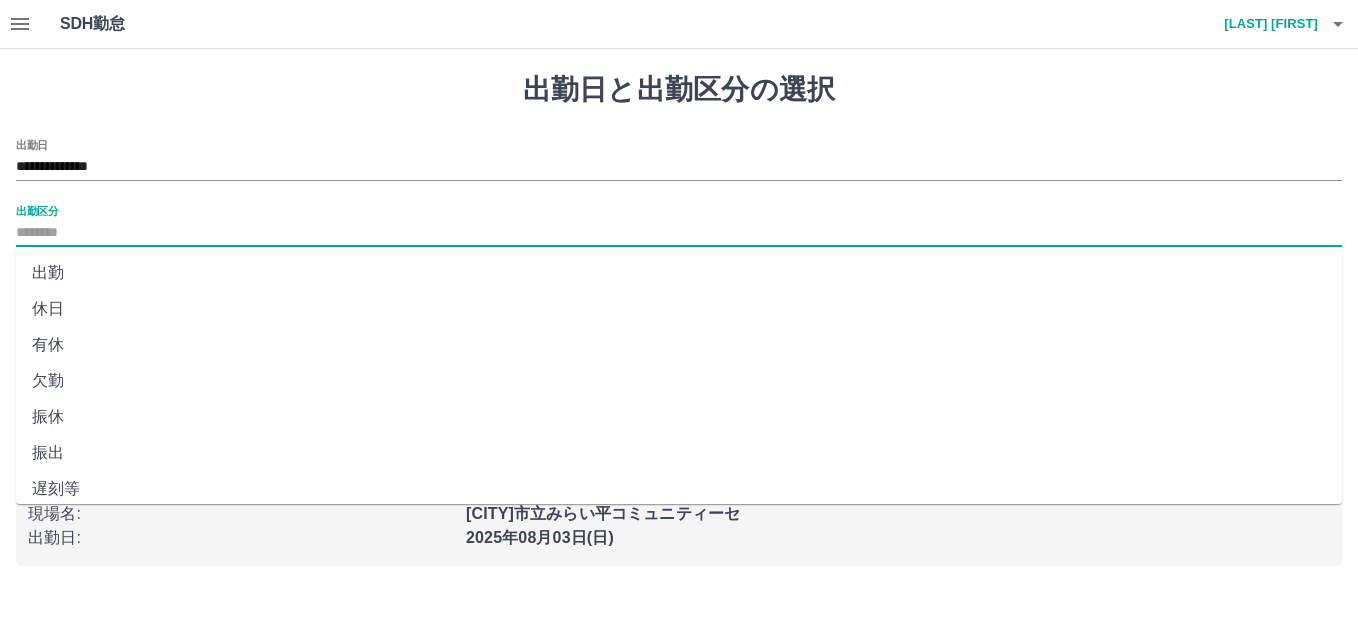 type on "**" 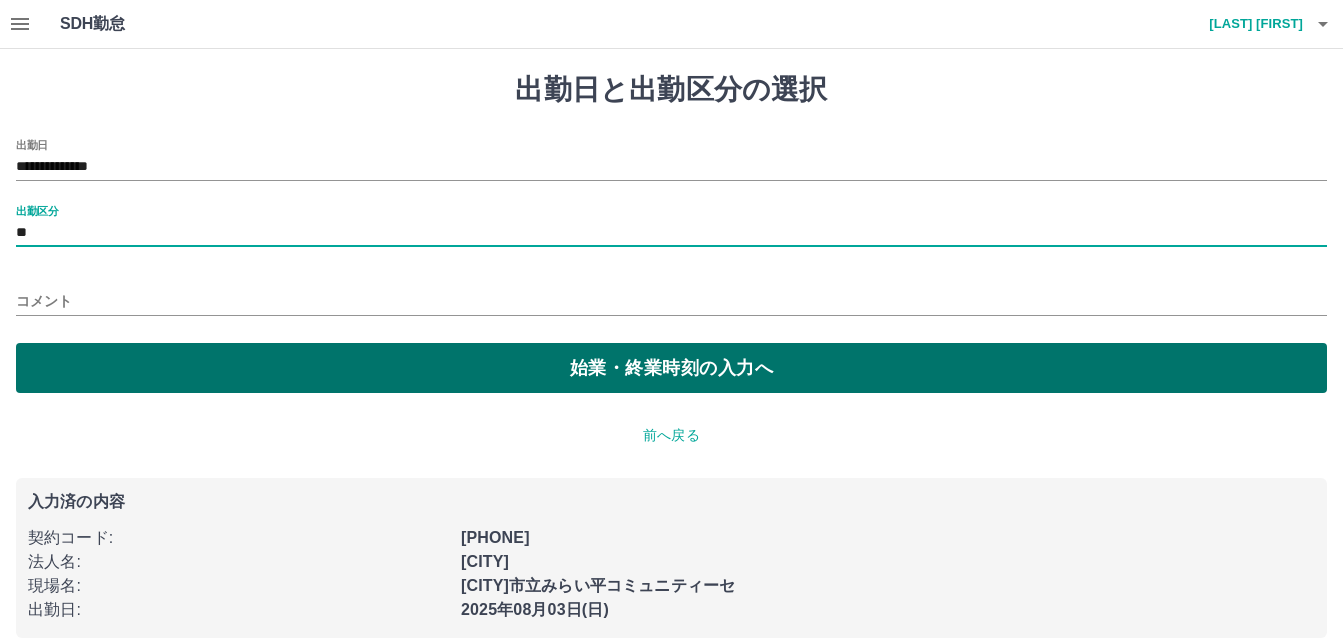 click on "始業・終業時刻の入力へ" at bounding box center (671, 368) 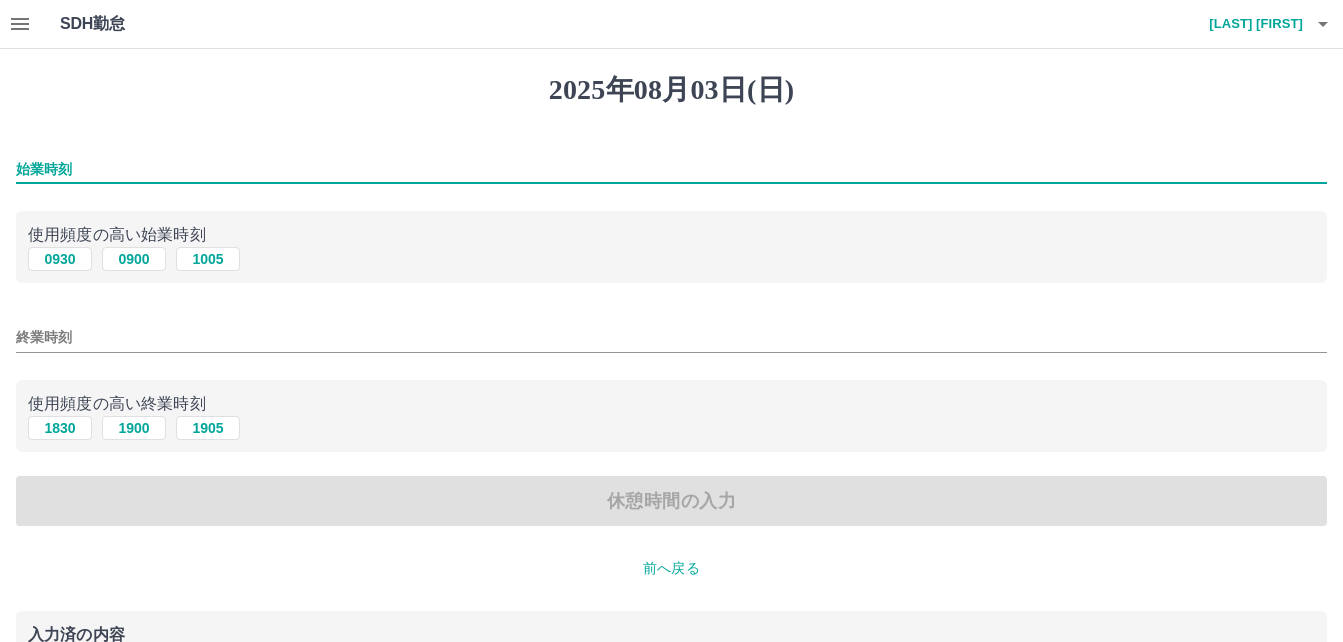 click on "始業時刻" at bounding box center [671, 169] 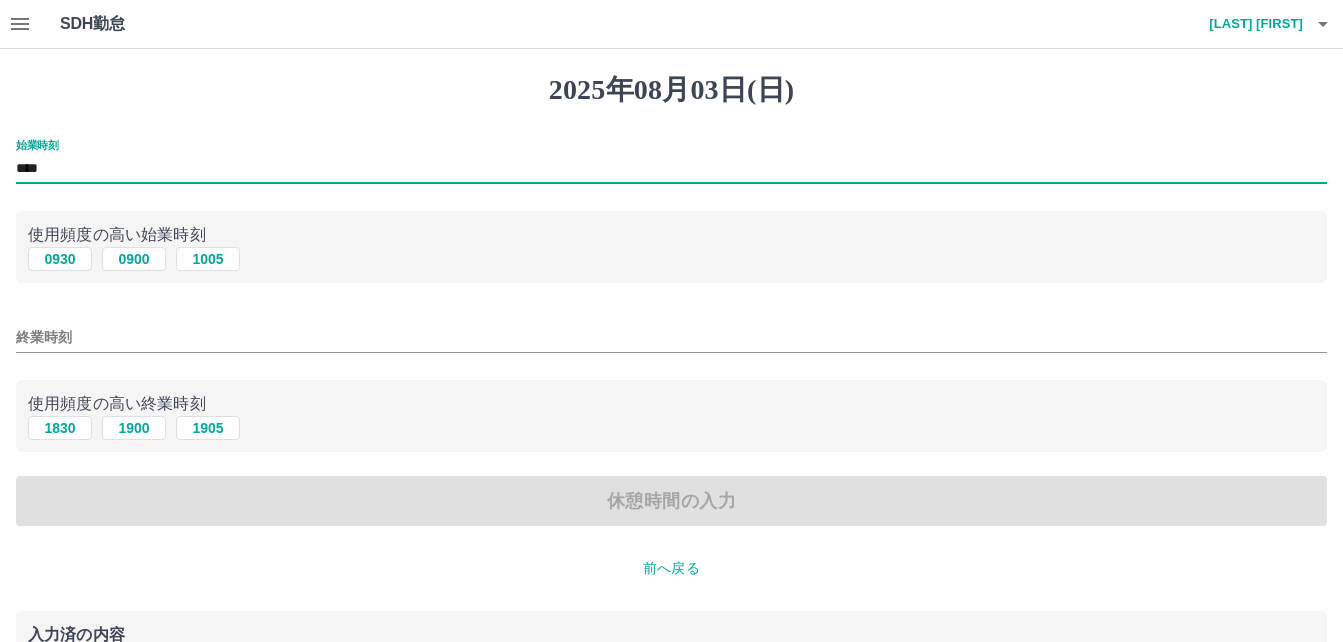 type on "****" 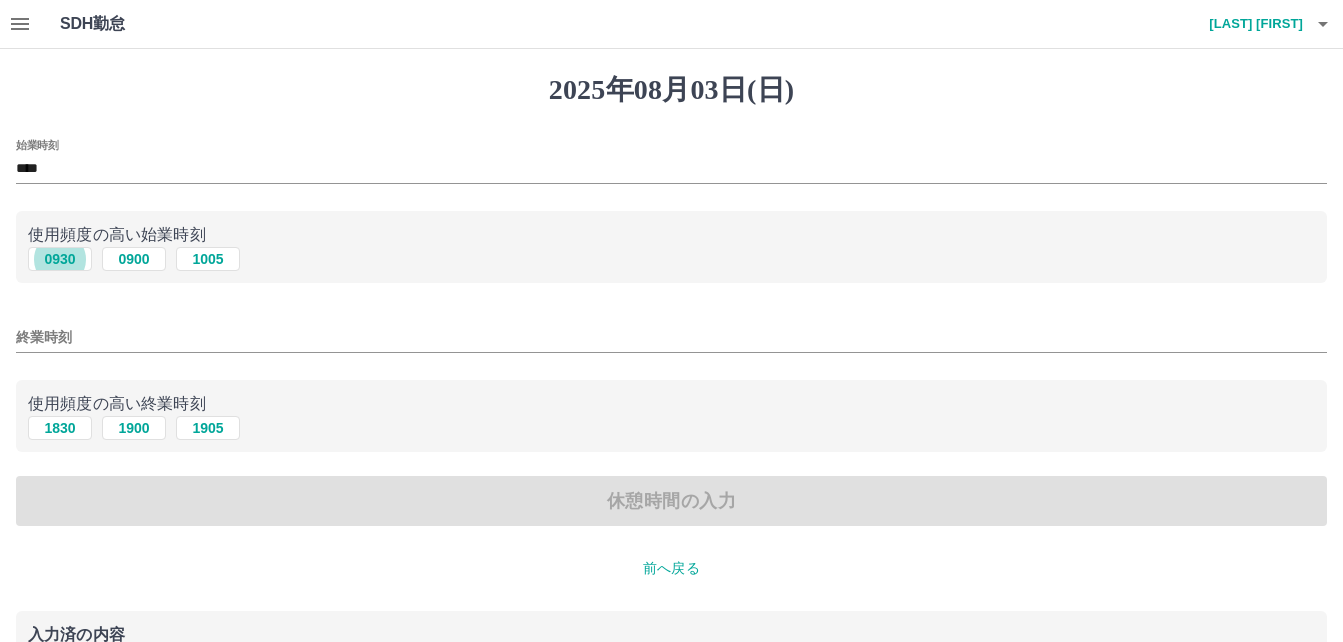 type 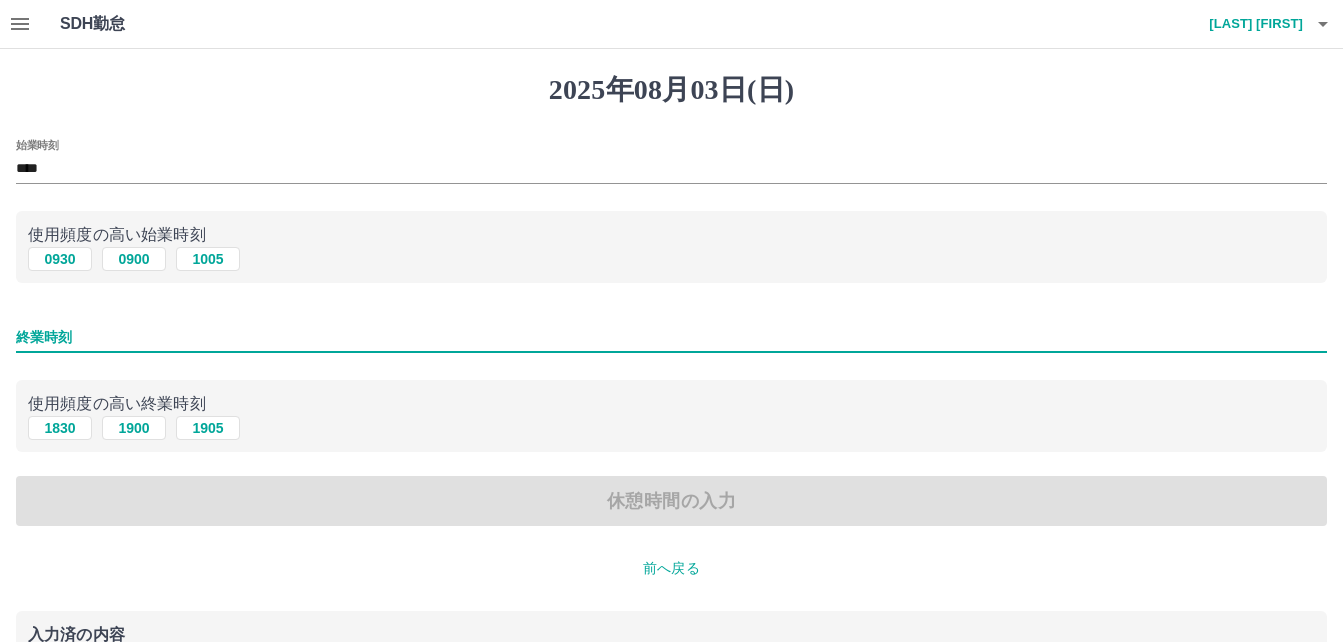 click on "終業時刻" at bounding box center [671, 337] 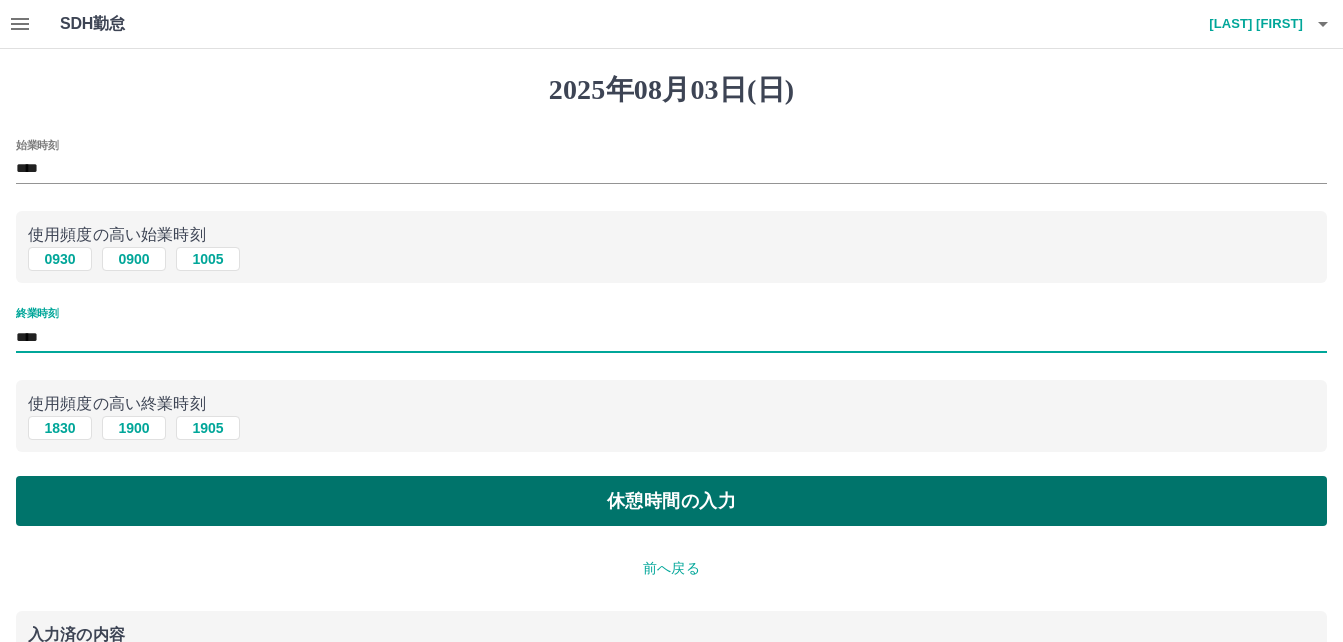 type on "****" 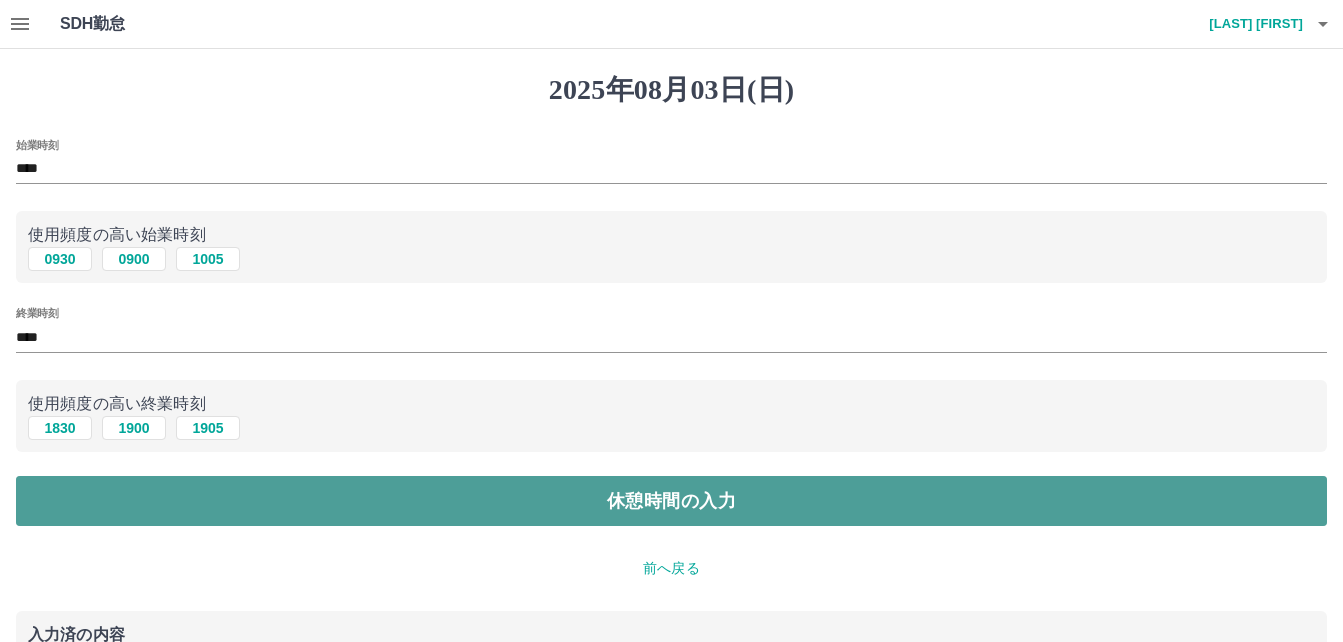 click on "休憩時間の入力" at bounding box center [671, 501] 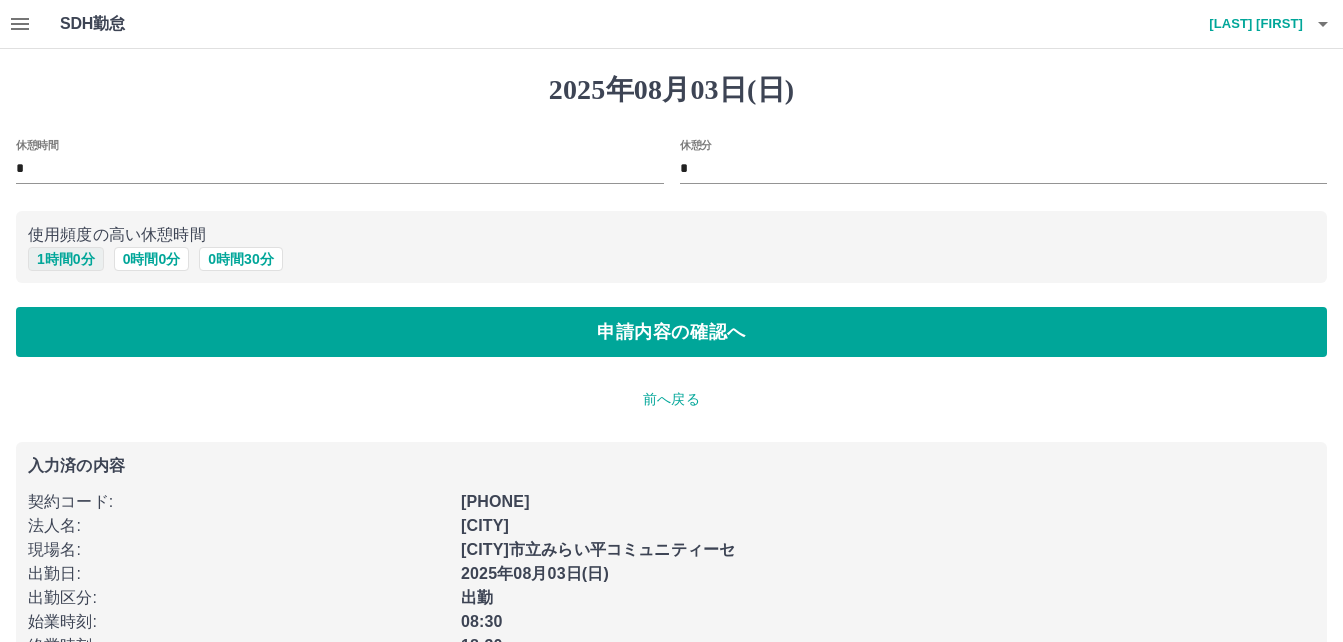 click on "1 時間 0 分" at bounding box center [66, 259] 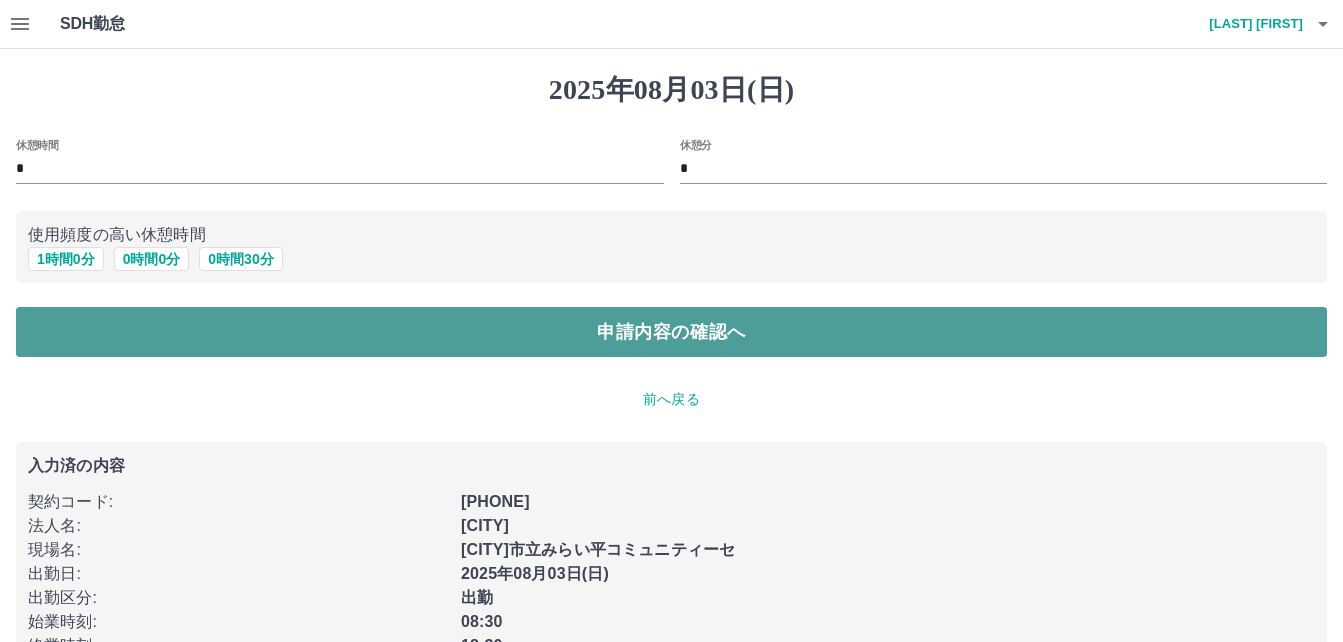 click on "申請内容の確認へ" at bounding box center (671, 332) 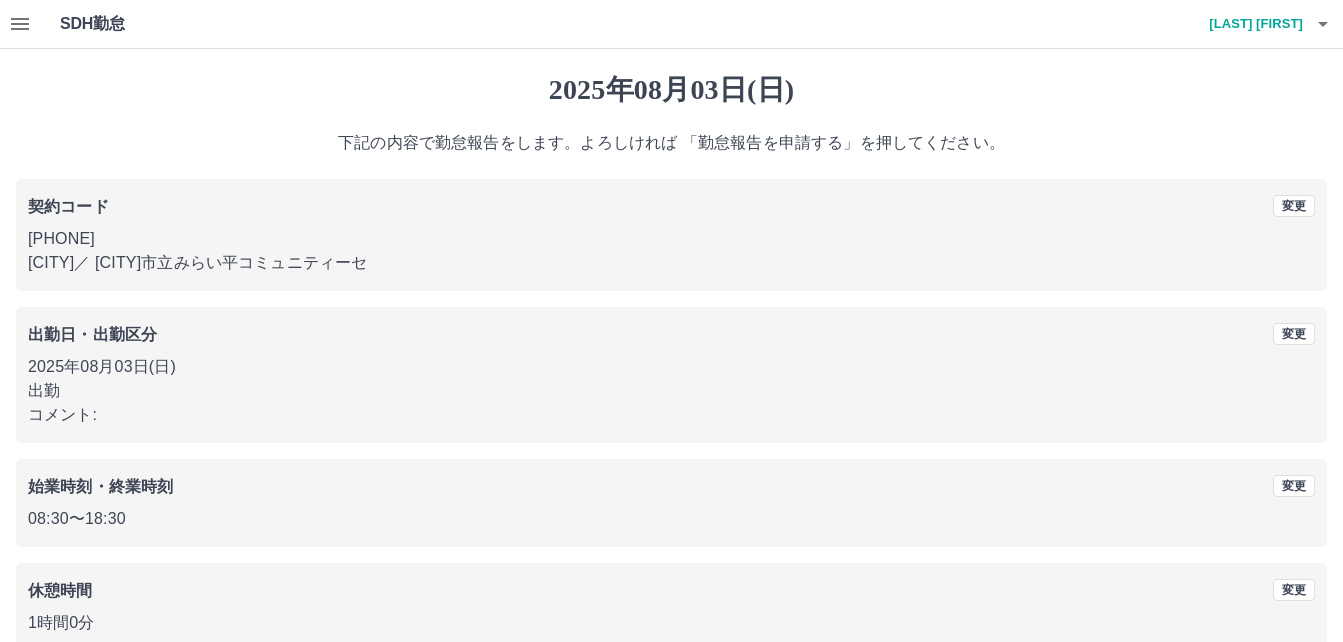 scroll, scrollTop: 107, scrollLeft: 0, axis: vertical 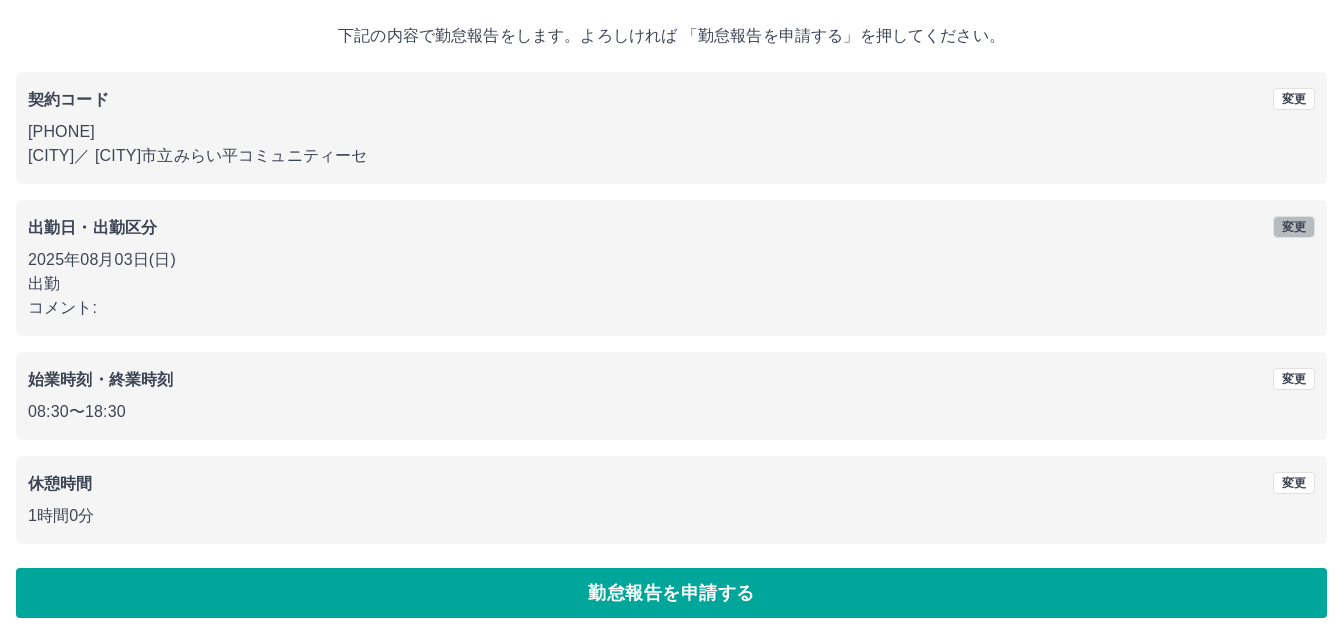 click on "変更" at bounding box center (1294, 227) 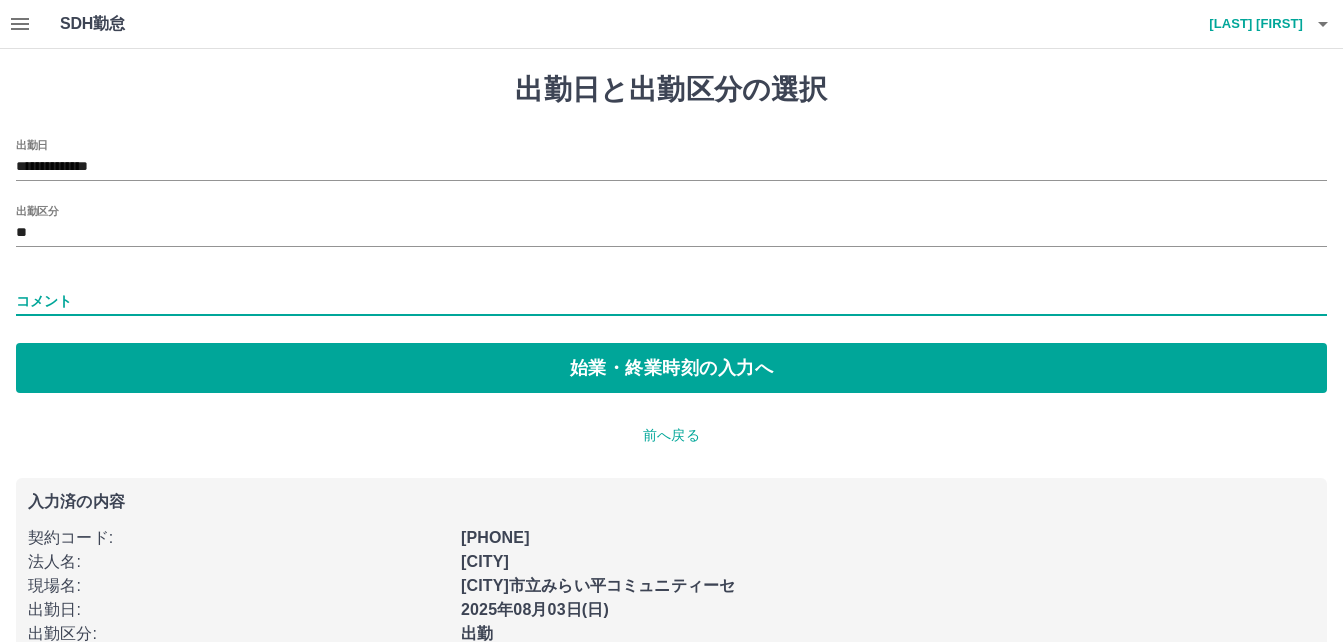 click on "コメント" at bounding box center (671, 301) 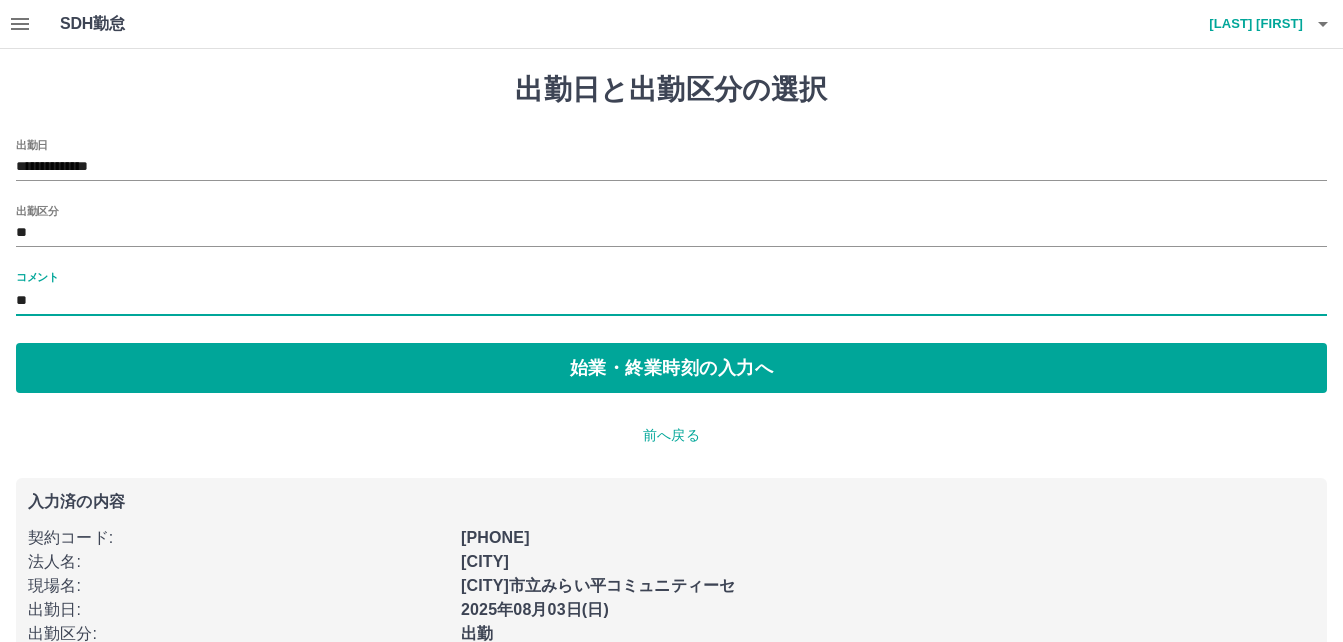 type on "*" 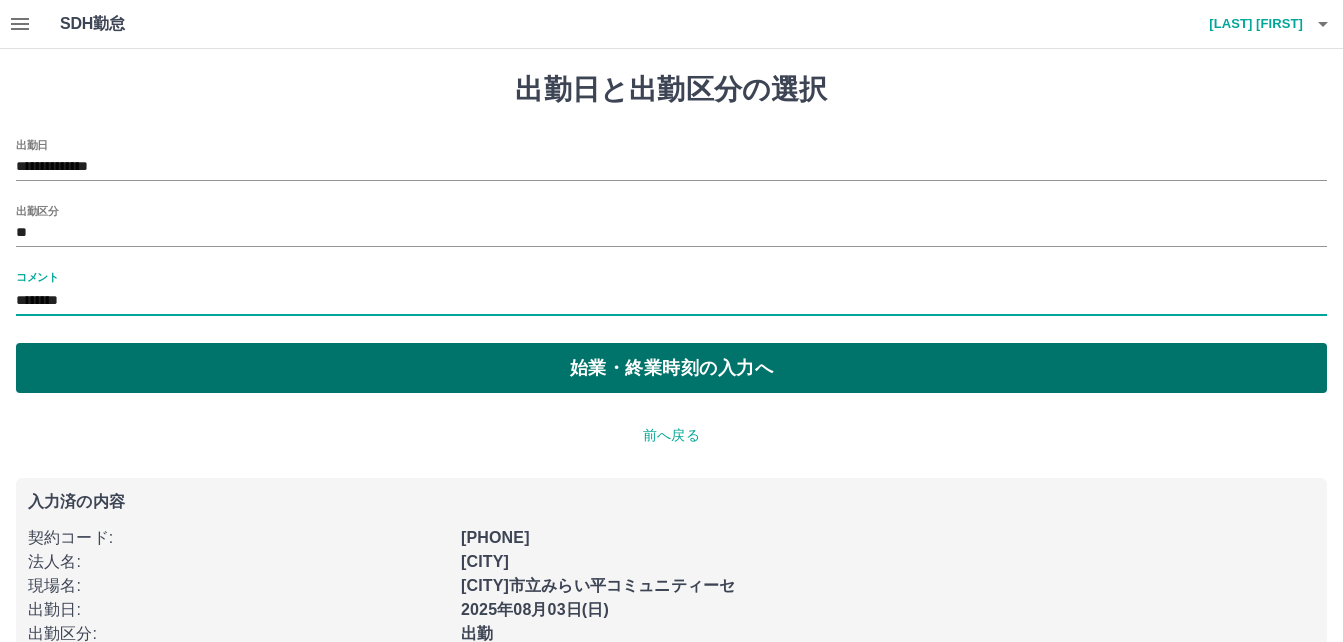 type on "********" 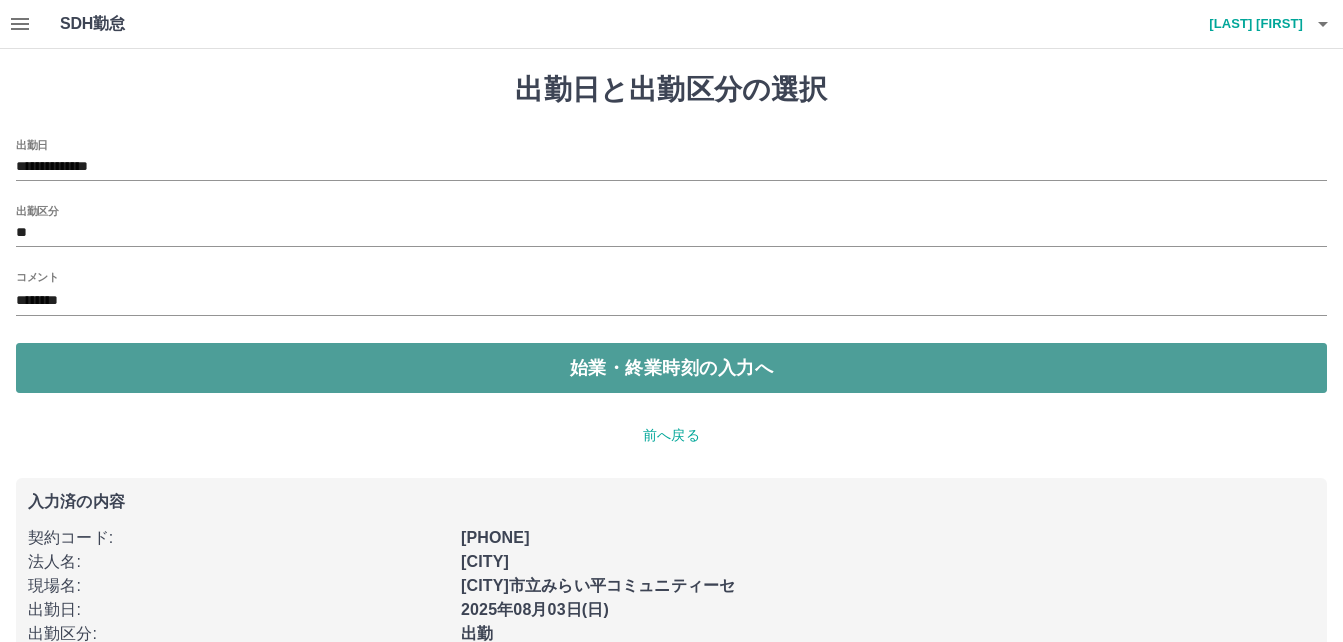 click on "始業・終業時刻の入力へ" at bounding box center [671, 368] 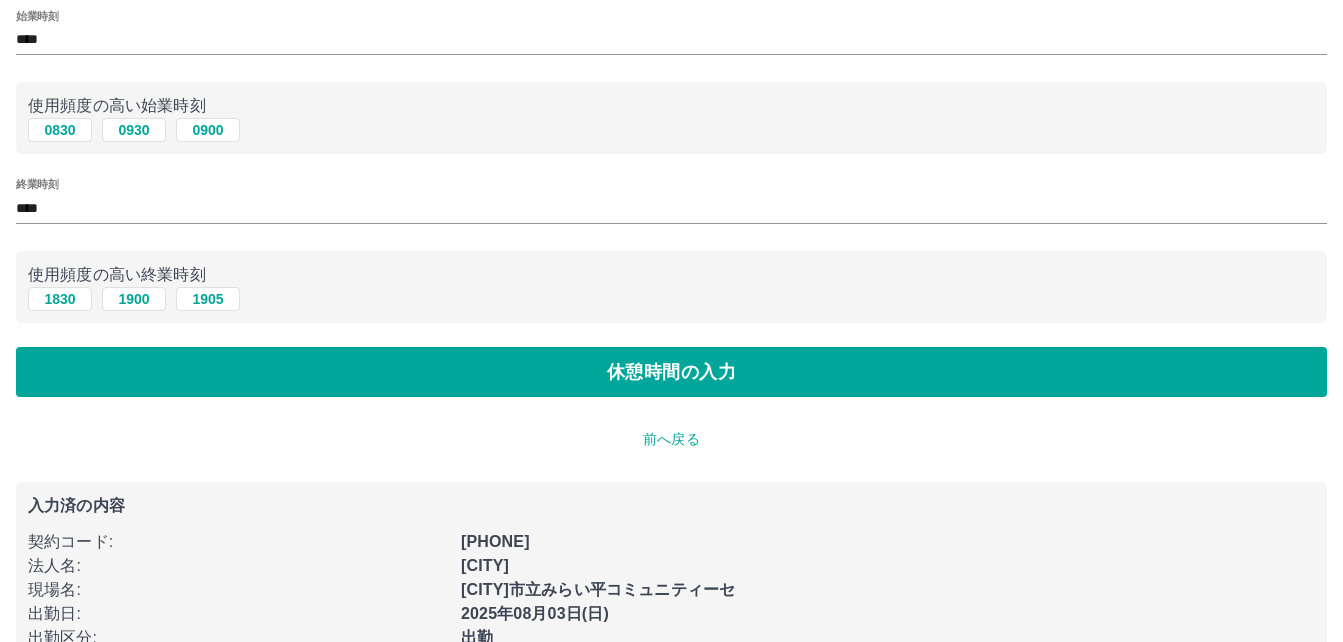 scroll, scrollTop: 273, scrollLeft: 0, axis: vertical 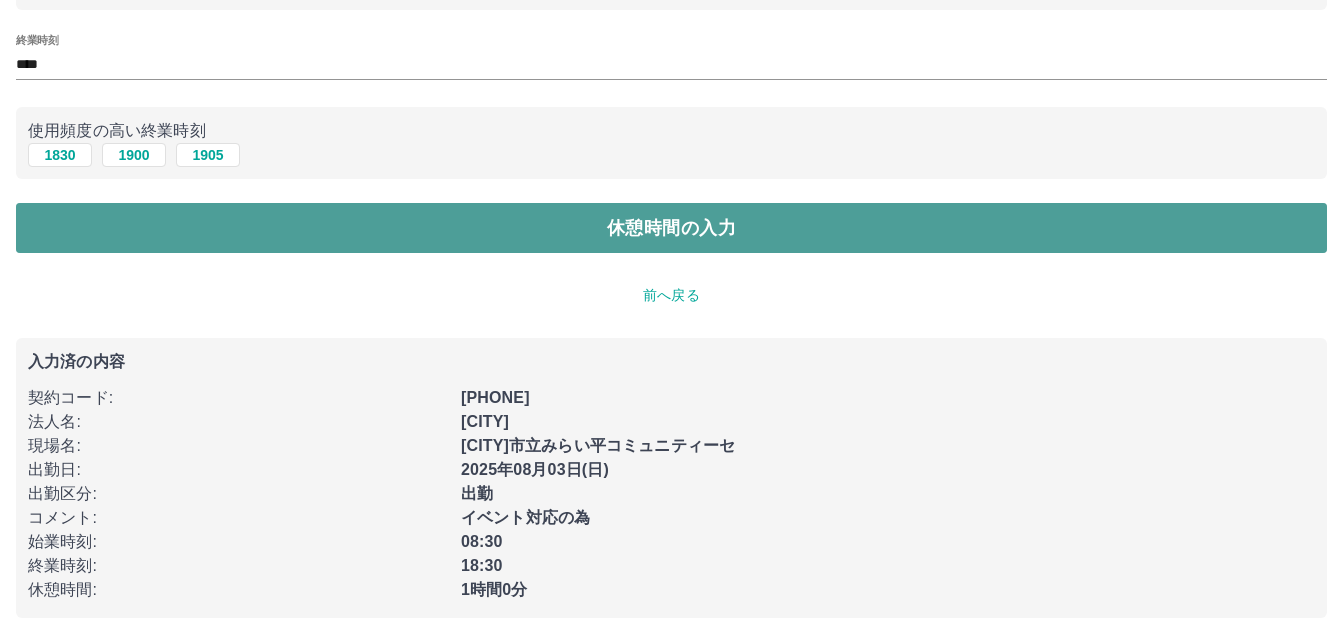 click on "休憩時間の入力" at bounding box center [671, 228] 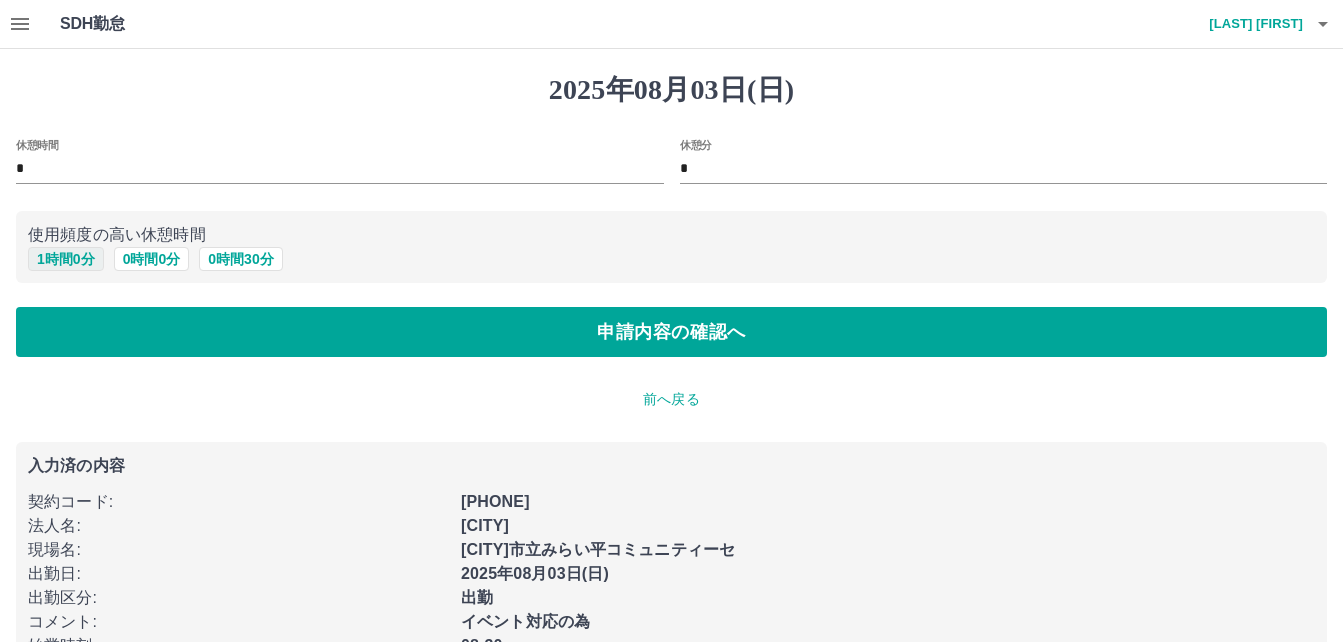 click on "1 時間 0 分" at bounding box center [66, 259] 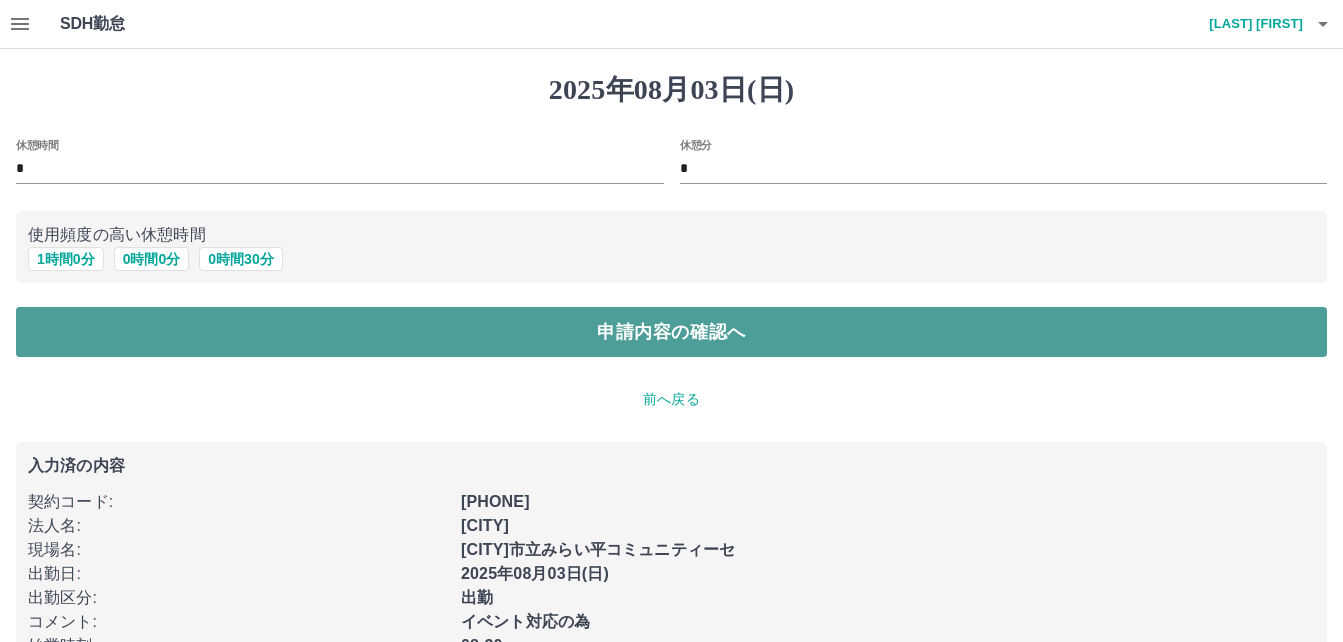 click on "申請内容の確認へ" at bounding box center (671, 332) 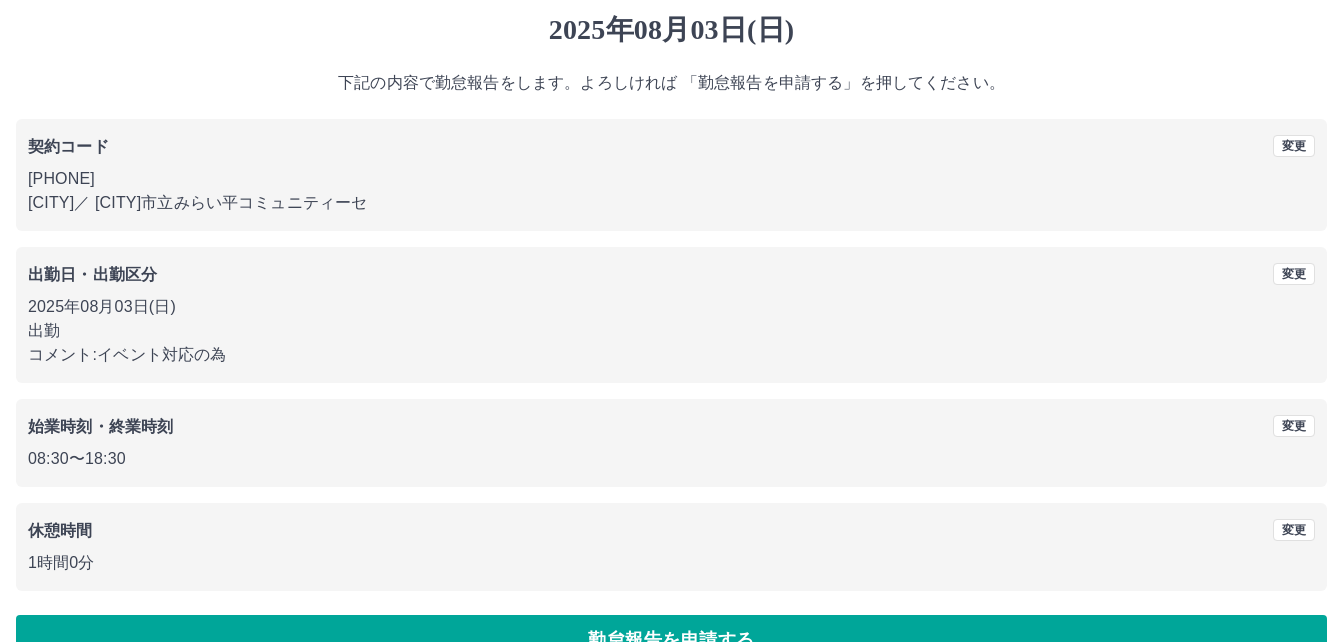 scroll, scrollTop: 107, scrollLeft: 0, axis: vertical 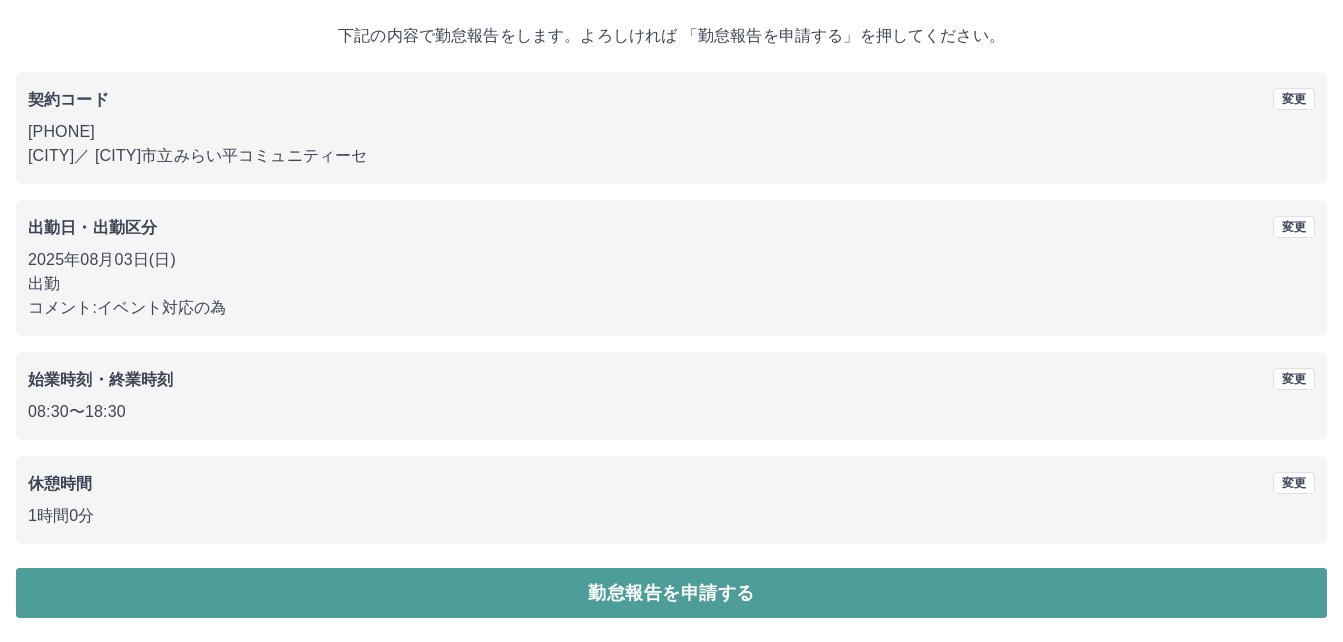 click on "勤怠報告を申請する" at bounding box center [671, 593] 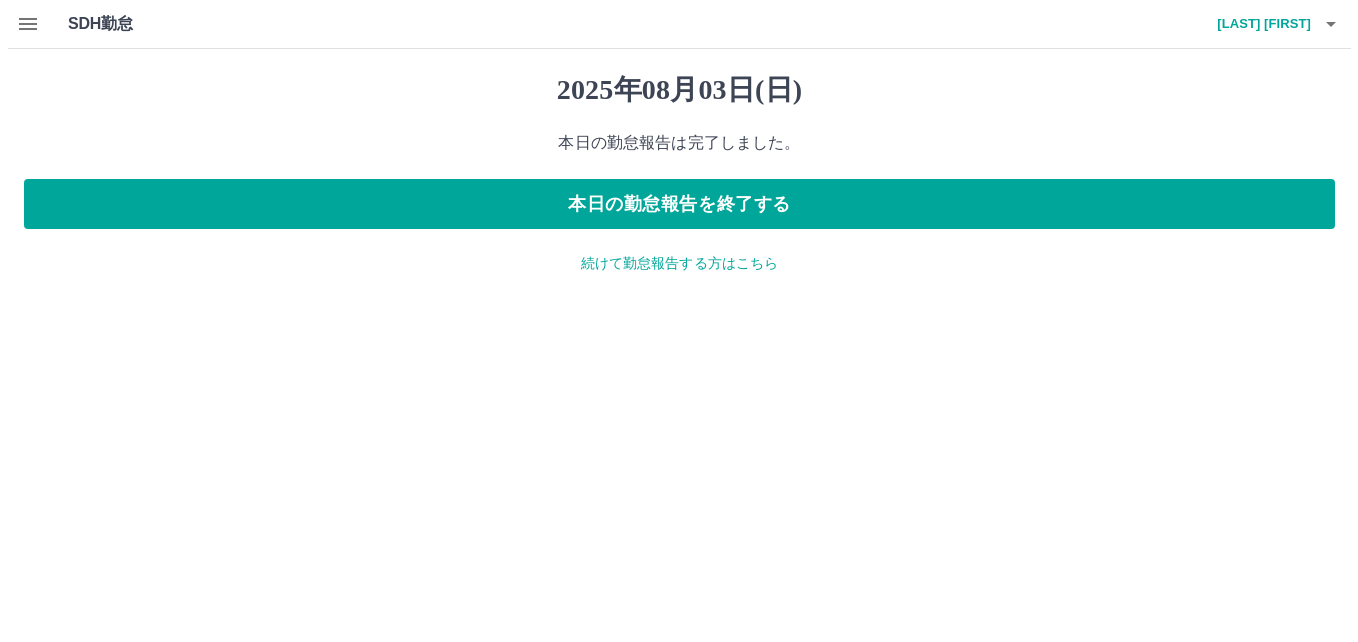 scroll, scrollTop: 0, scrollLeft: 0, axis: both 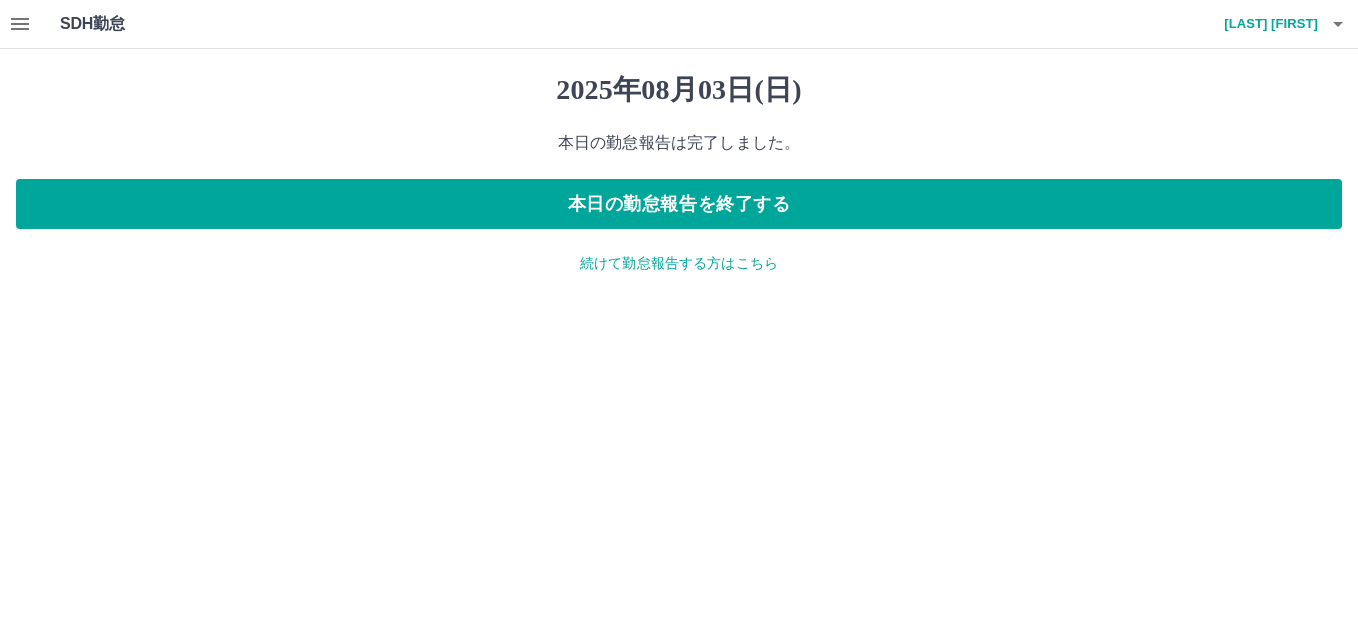 click on "SDH勤怠 石戸　勝 [YEAR]年[MONTH]月[DAY]日([DAY_OF_WEEK]) 本日の勤怠報告は完了しました。 本日の勤怠報告を終了する 続けて勤怠報告する方はこちら SDH勤怠" at bounding box center [679, 149] 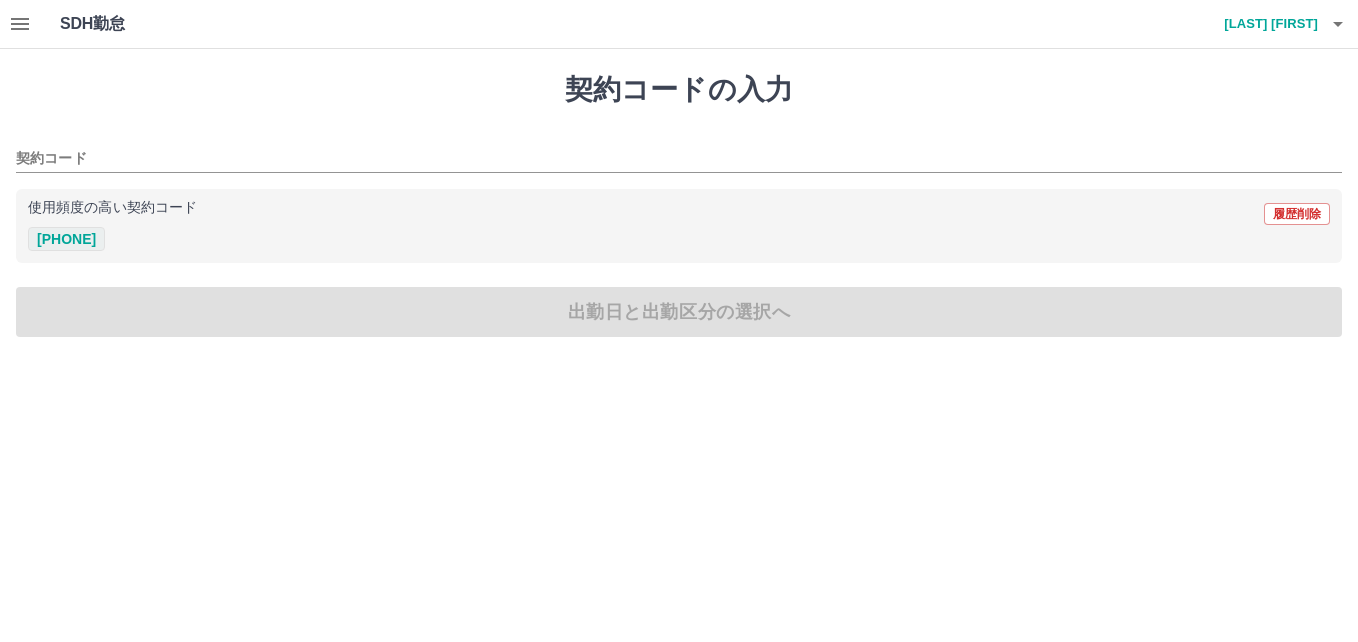 click on "[PHONE]" at bounding box center (66, 239) 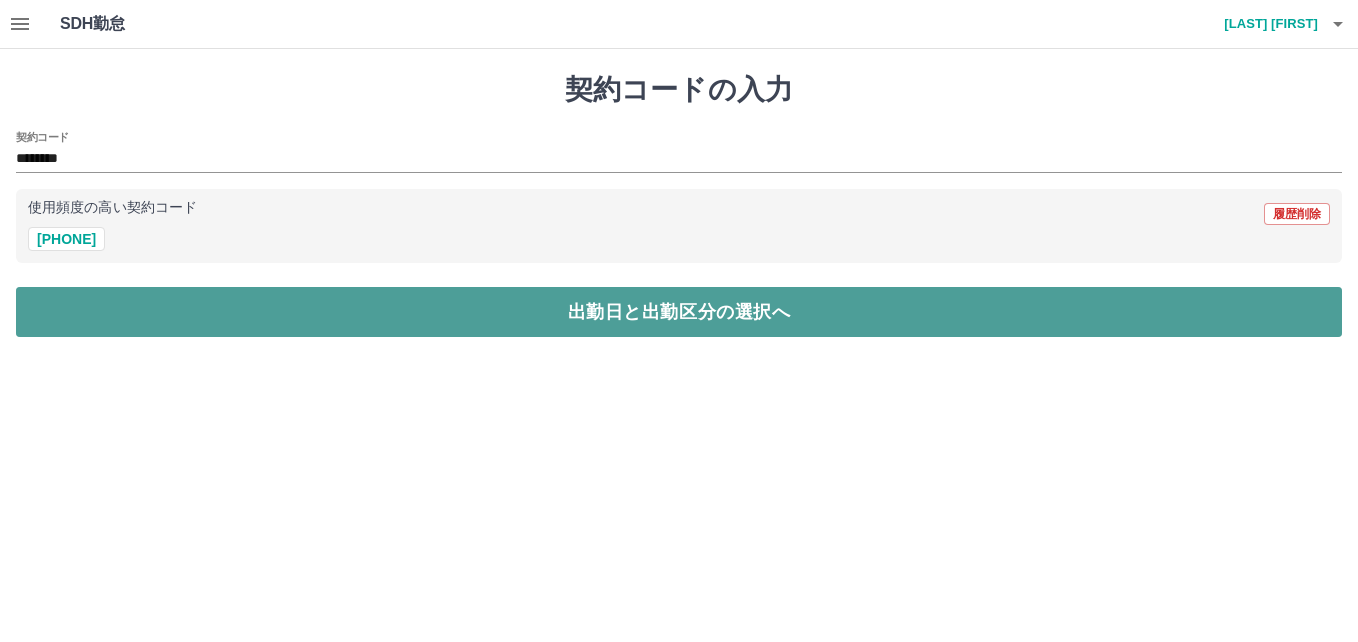 click on "出勤日と出勤区分の選択へ" at bounding box center [679, 312] 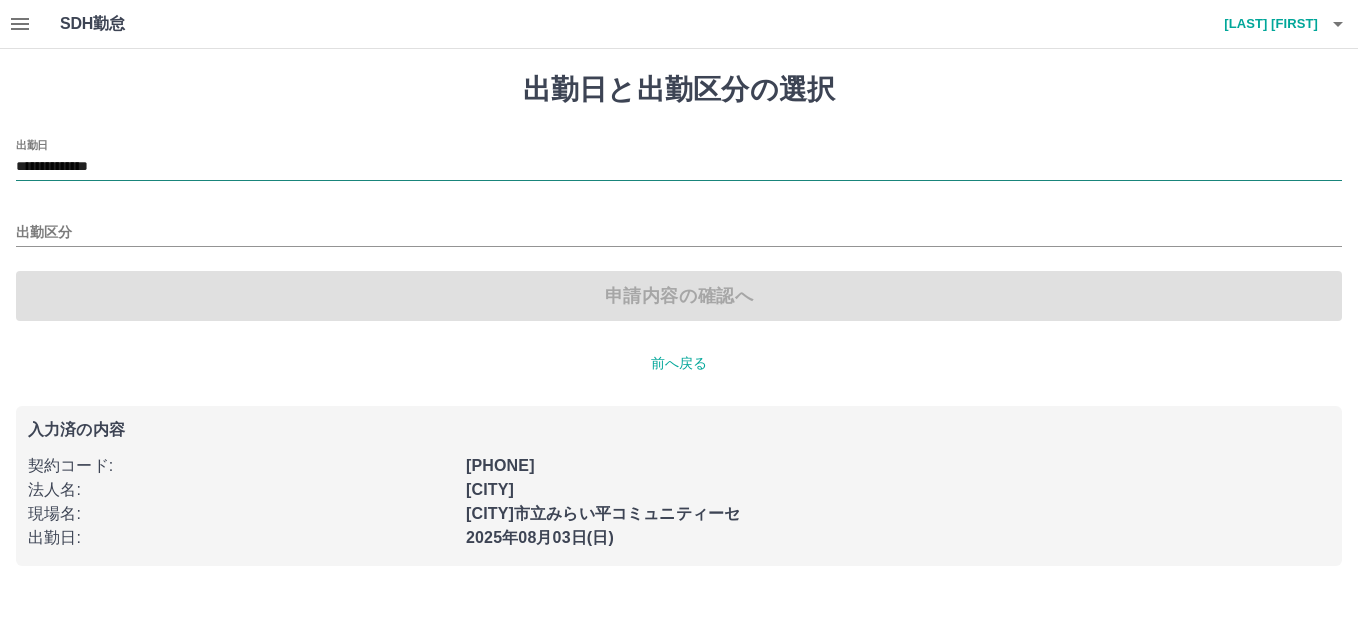 click on "**********" at bounding box center [679, 167] 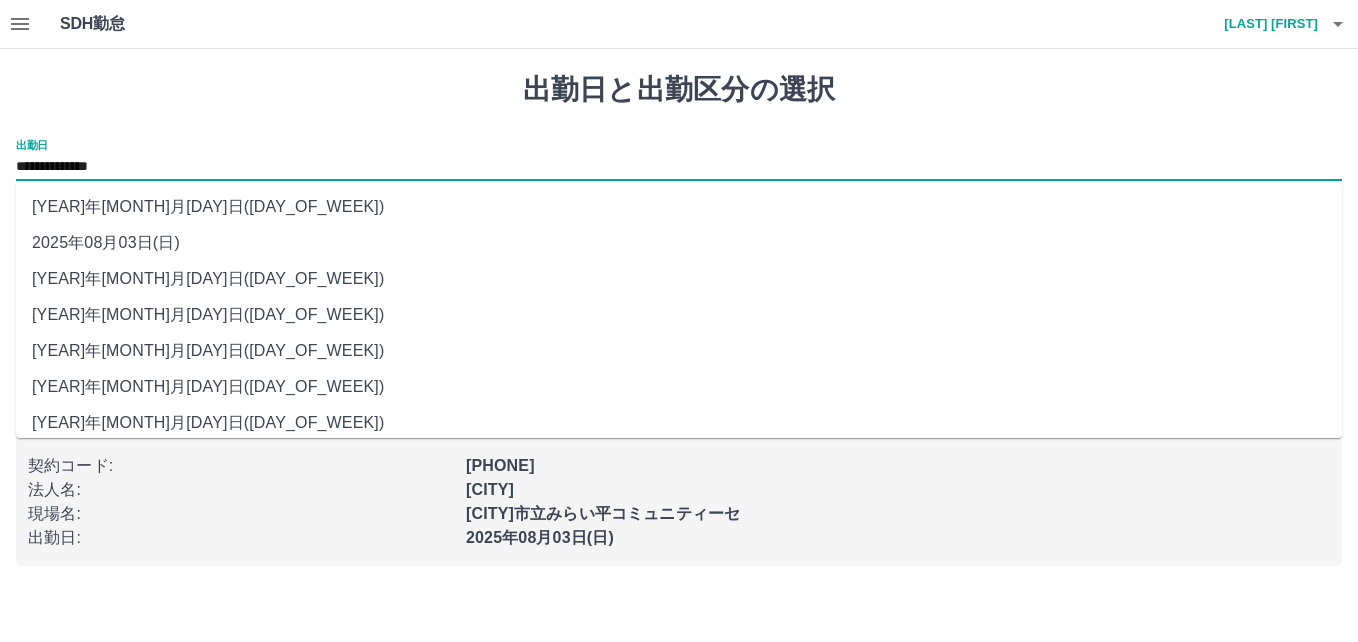 drag, startPoint x: 74, startPoint y: 168, endPoint x: 87, endPoint y: 203, distance: 37.336308 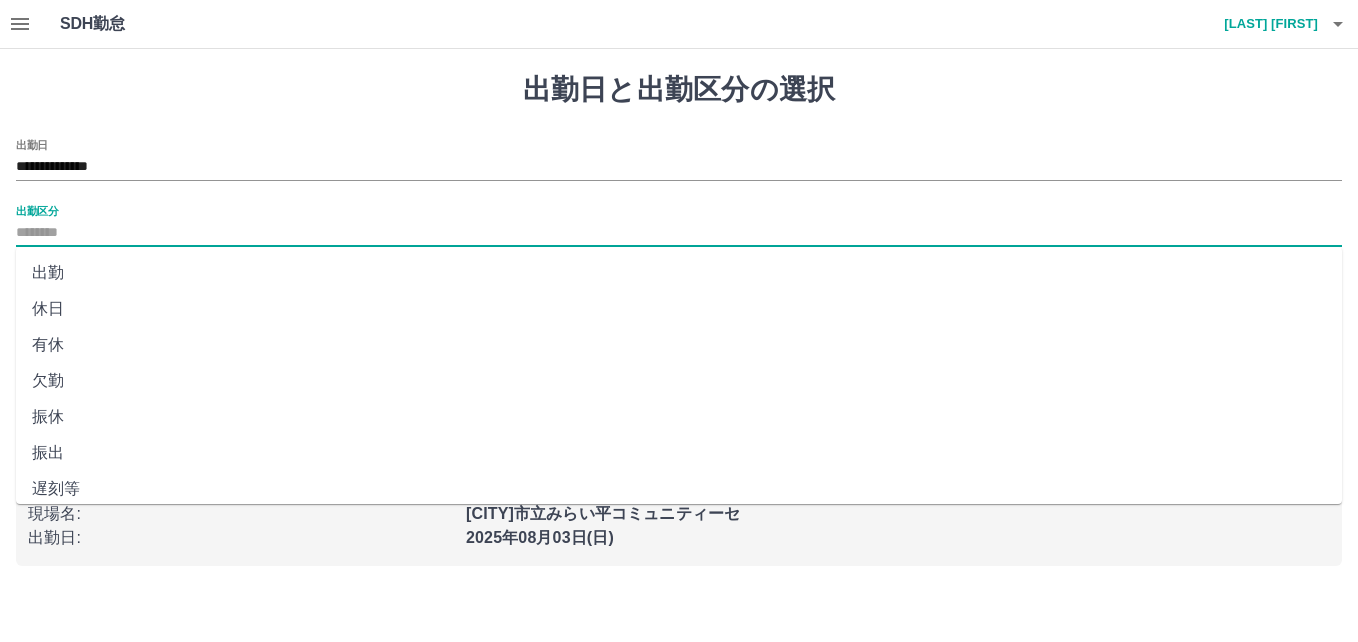 click on "出勤区分" at bounding box center (679, 233) 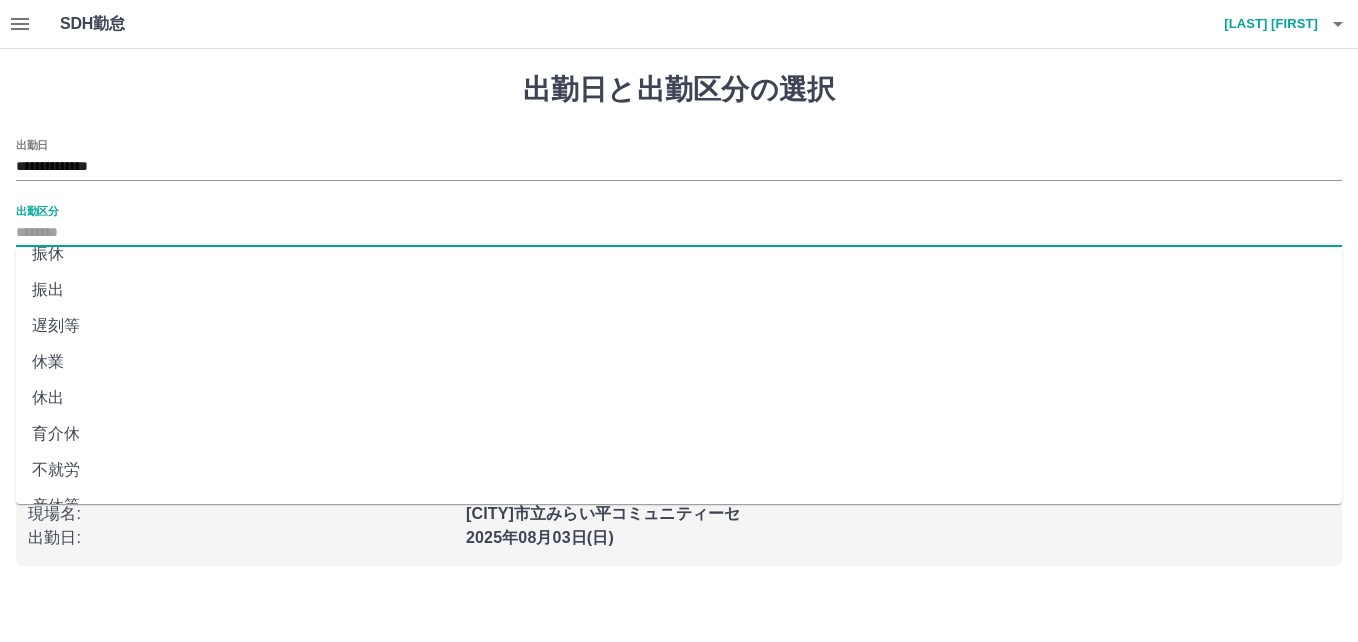 scroll, scrollTop: 407, scrollLeft: 0, axis: vertical 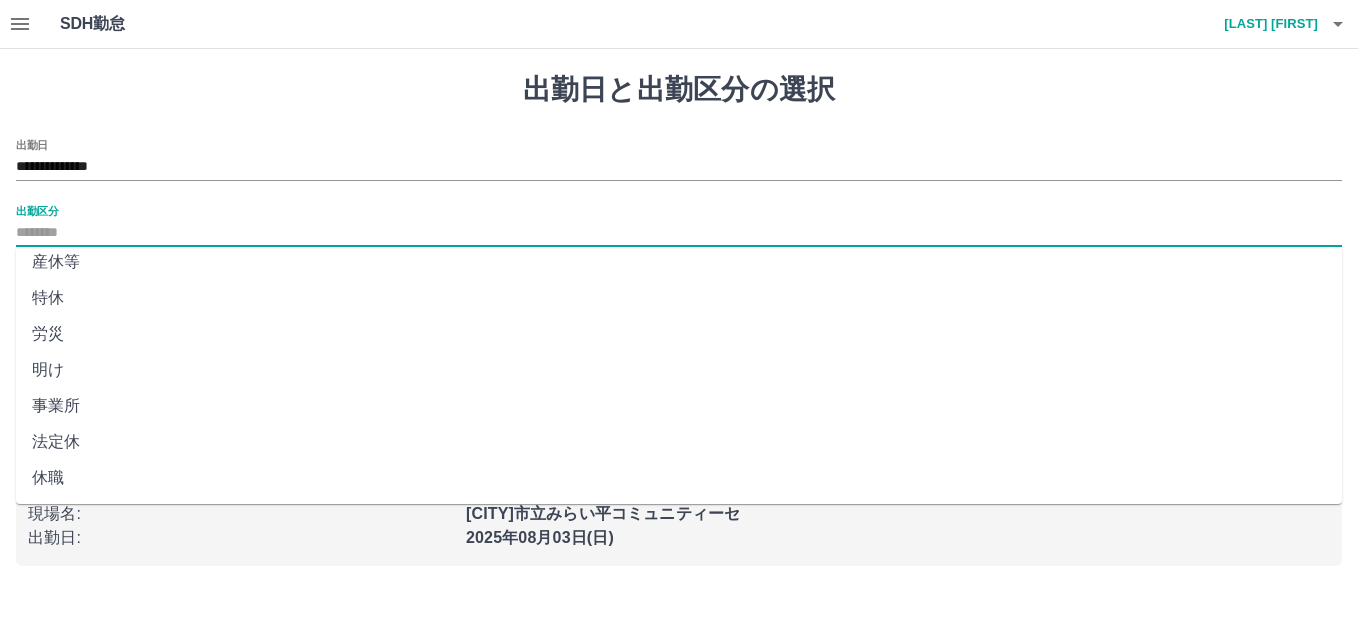 click on "法定休" at bounding box center (679, 442) 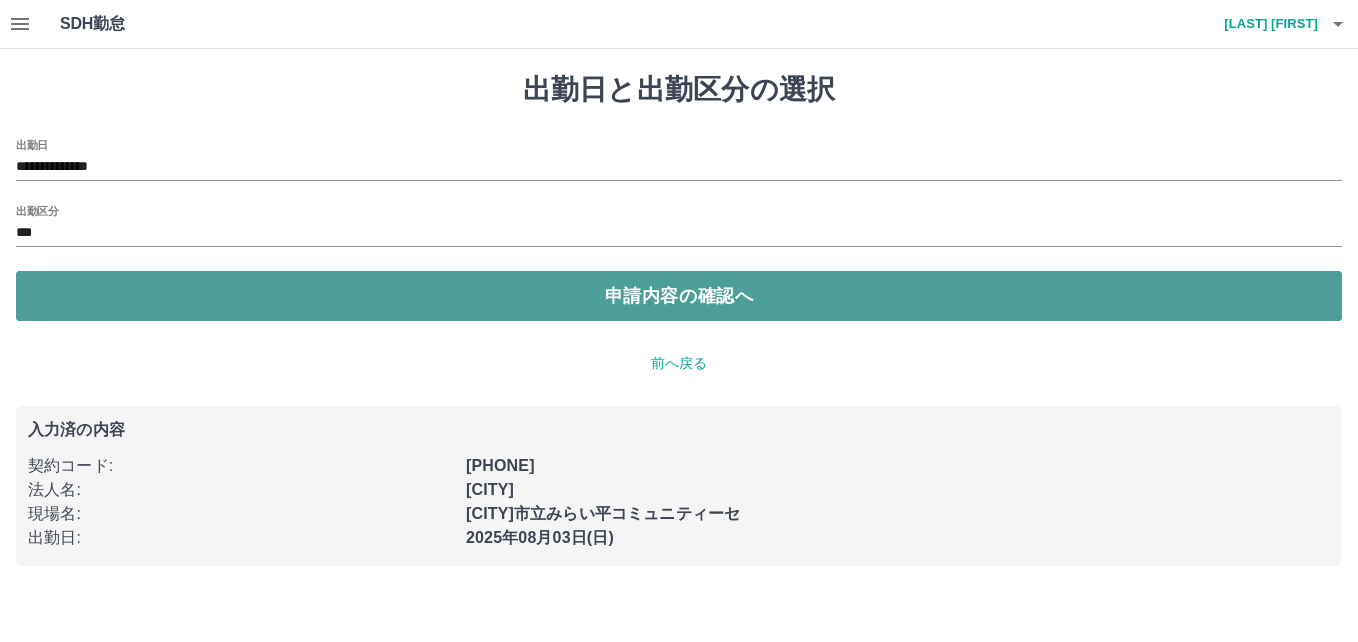 click on "申請内容の確認へ" at bounding box center (679, 296) 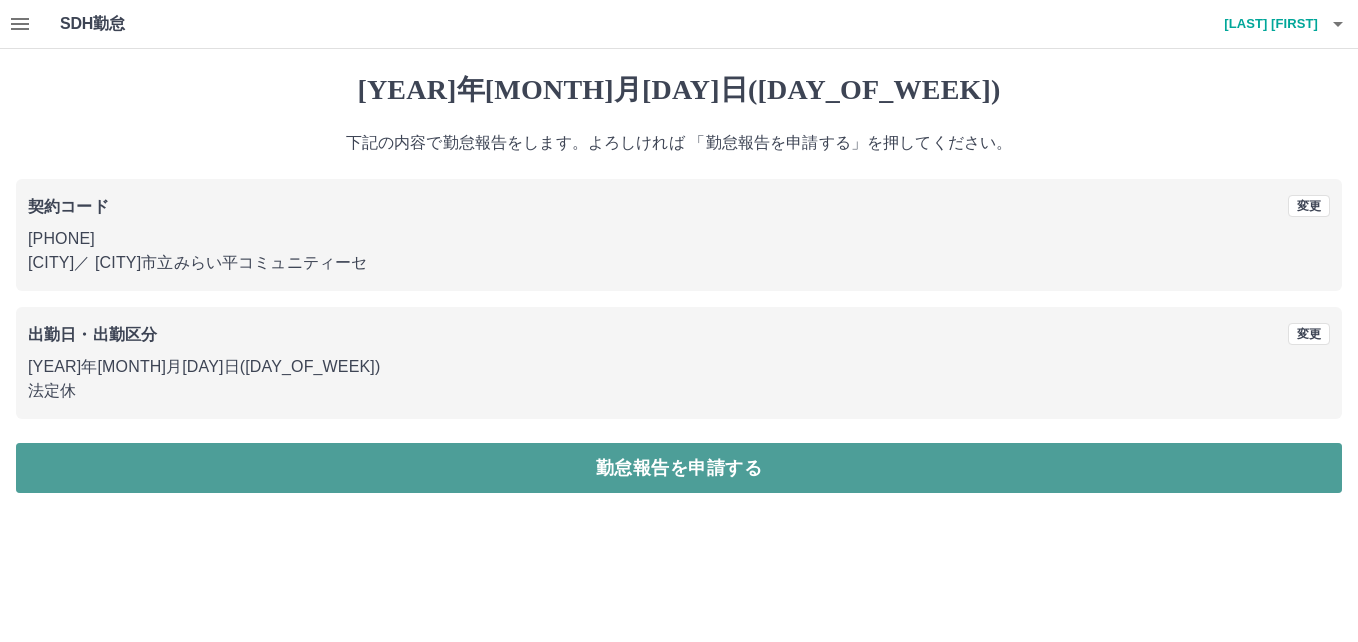 click on "勤怠報告を申請する" at bounding box center [679, 468] 